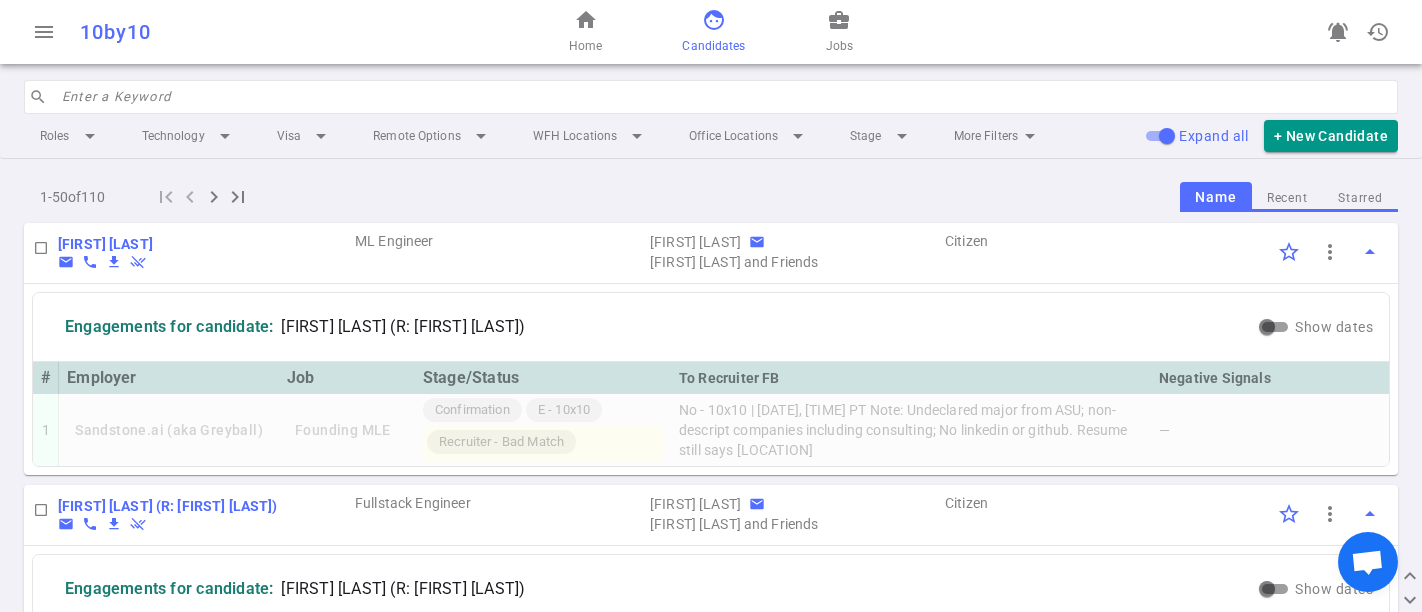 scroll, scrollTop: 0, scrollLeft: 0, axis: both 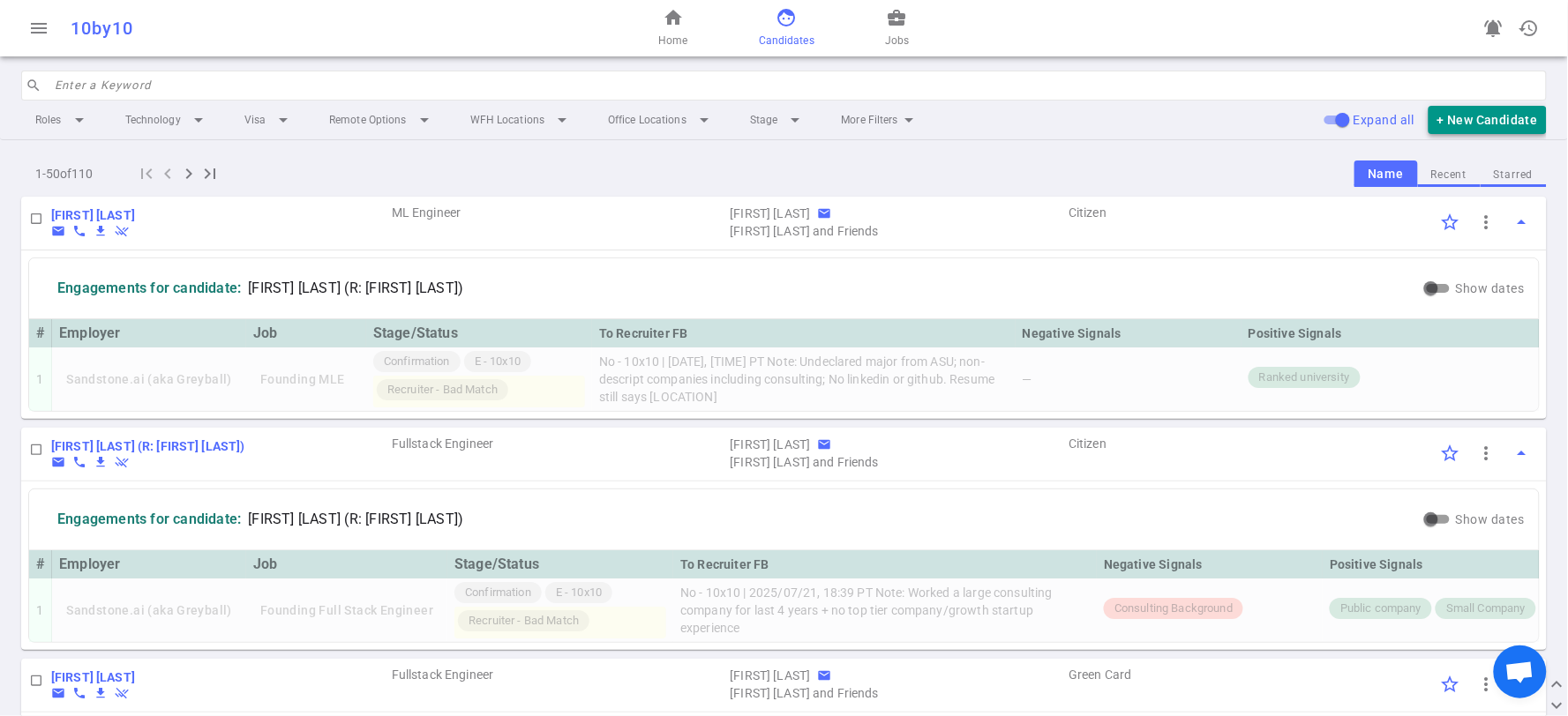 click on "+ New Candidate" at bounding box center (1488, 120) 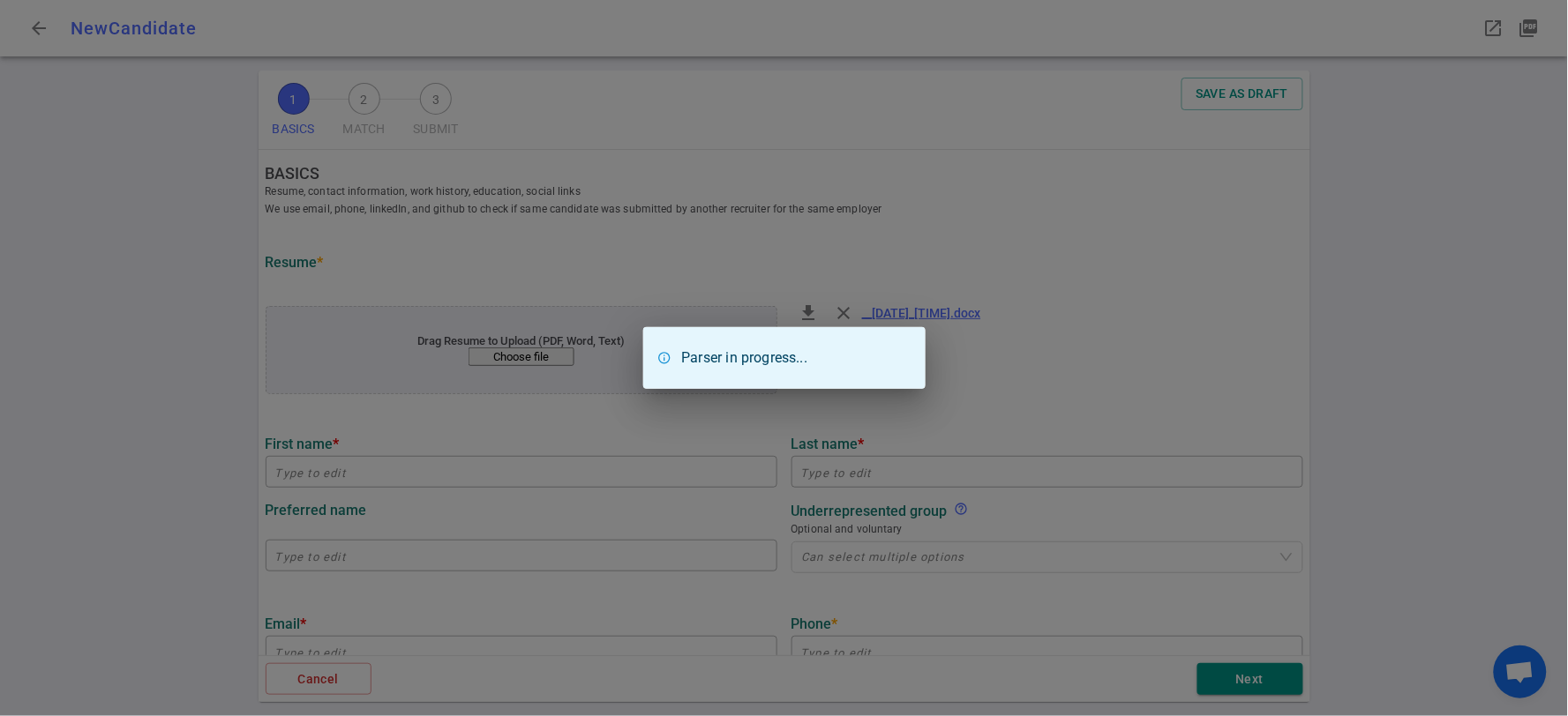 type on "[FIRST]" 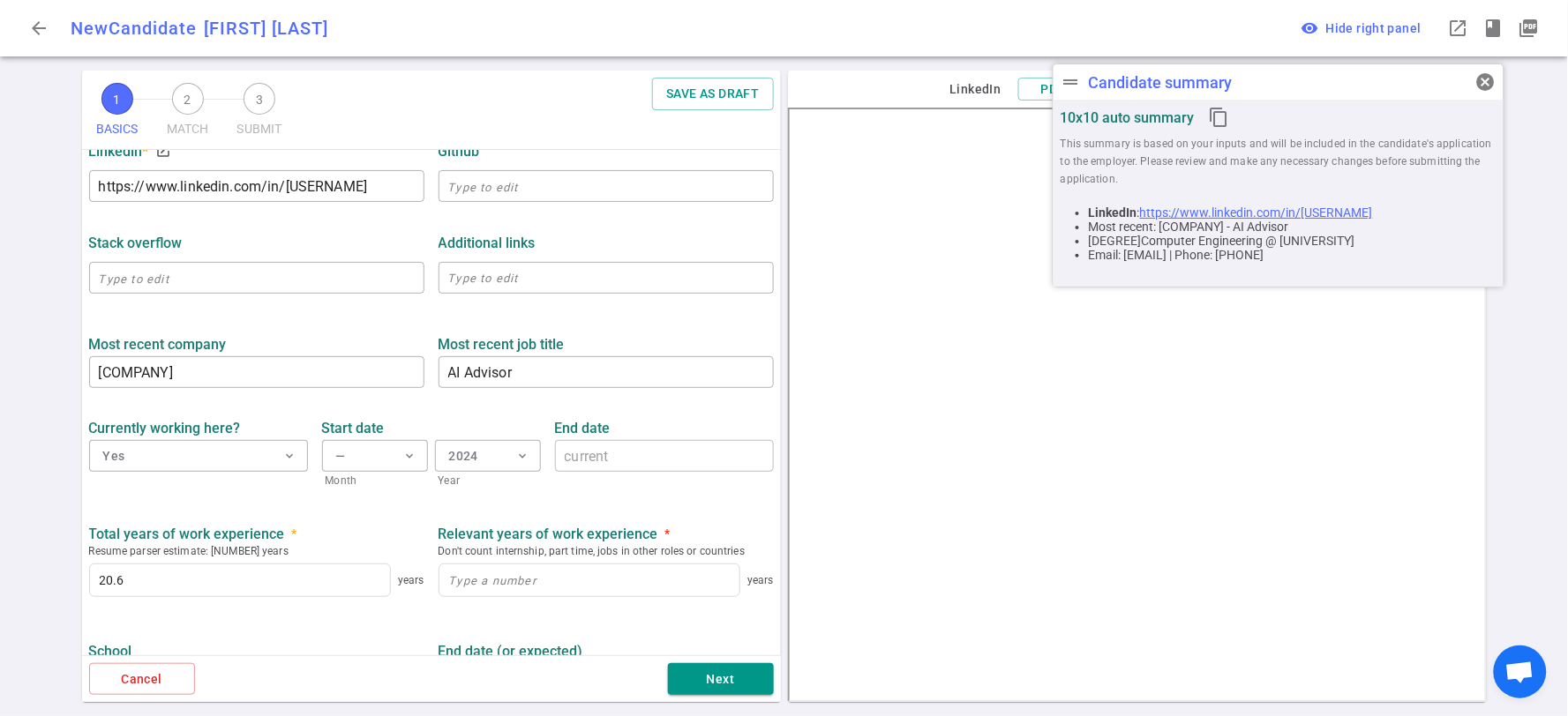 scroll, scrollTop: 587, scrollLeft: 0, axis: vertical 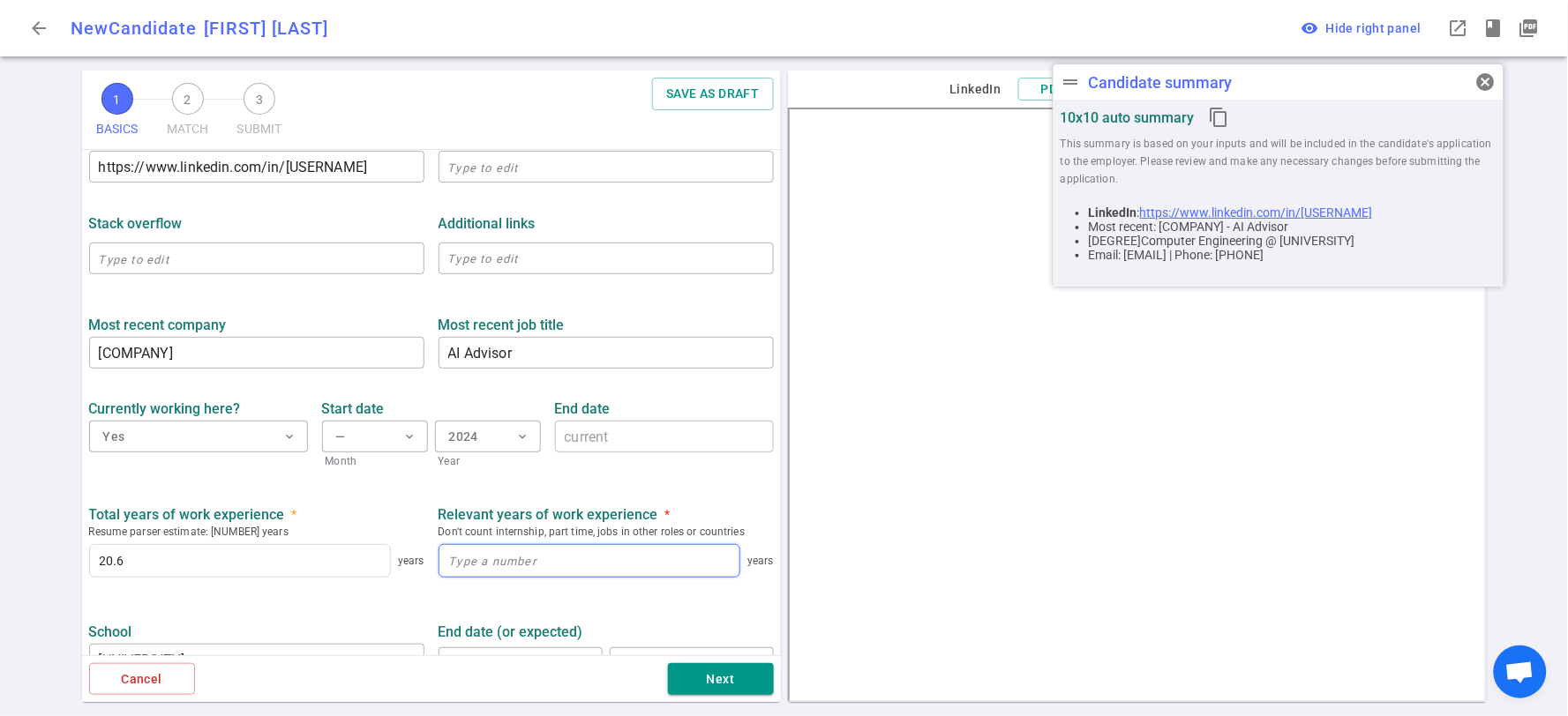 click at bounding box center (589, 561) 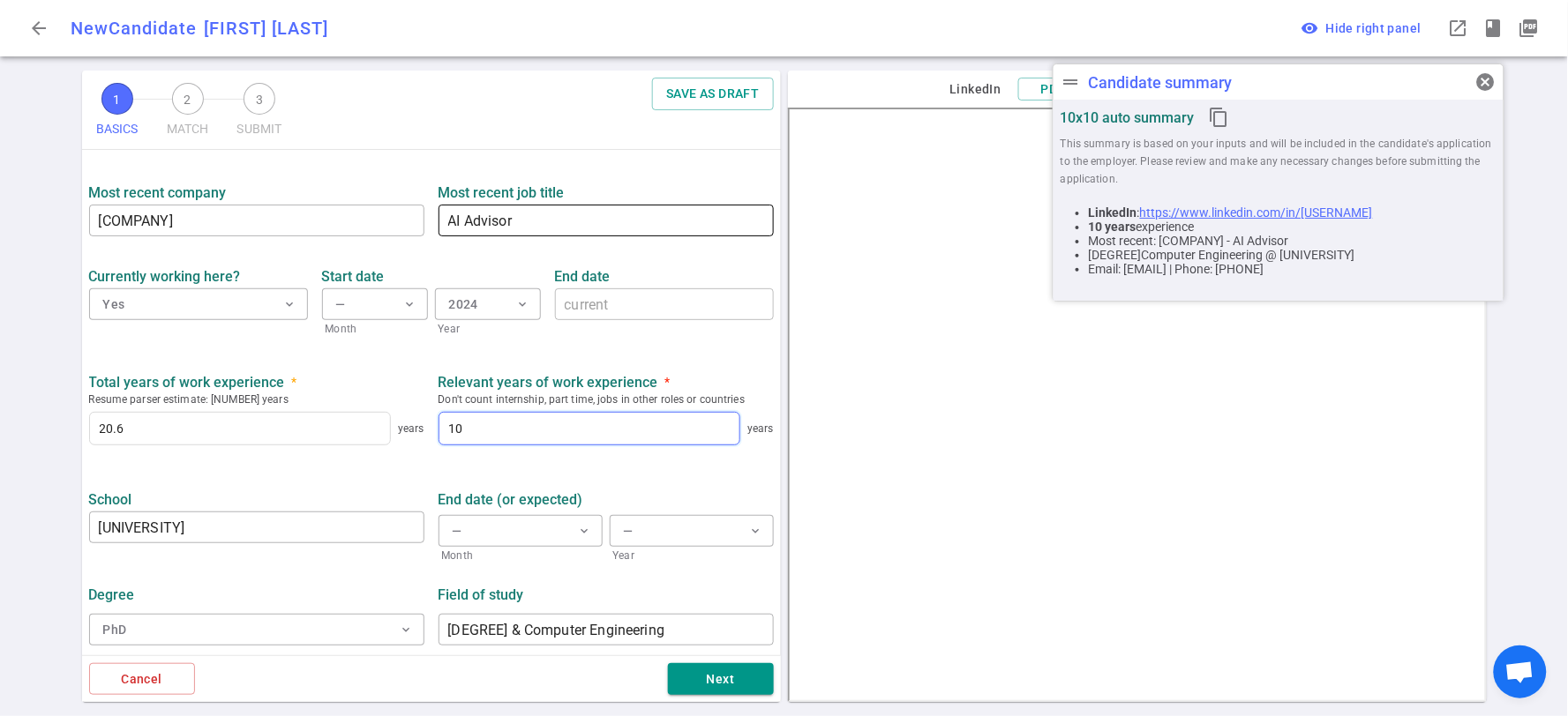 scroll, scrollTop: 726, scrollLeft: 0, axis: vertical 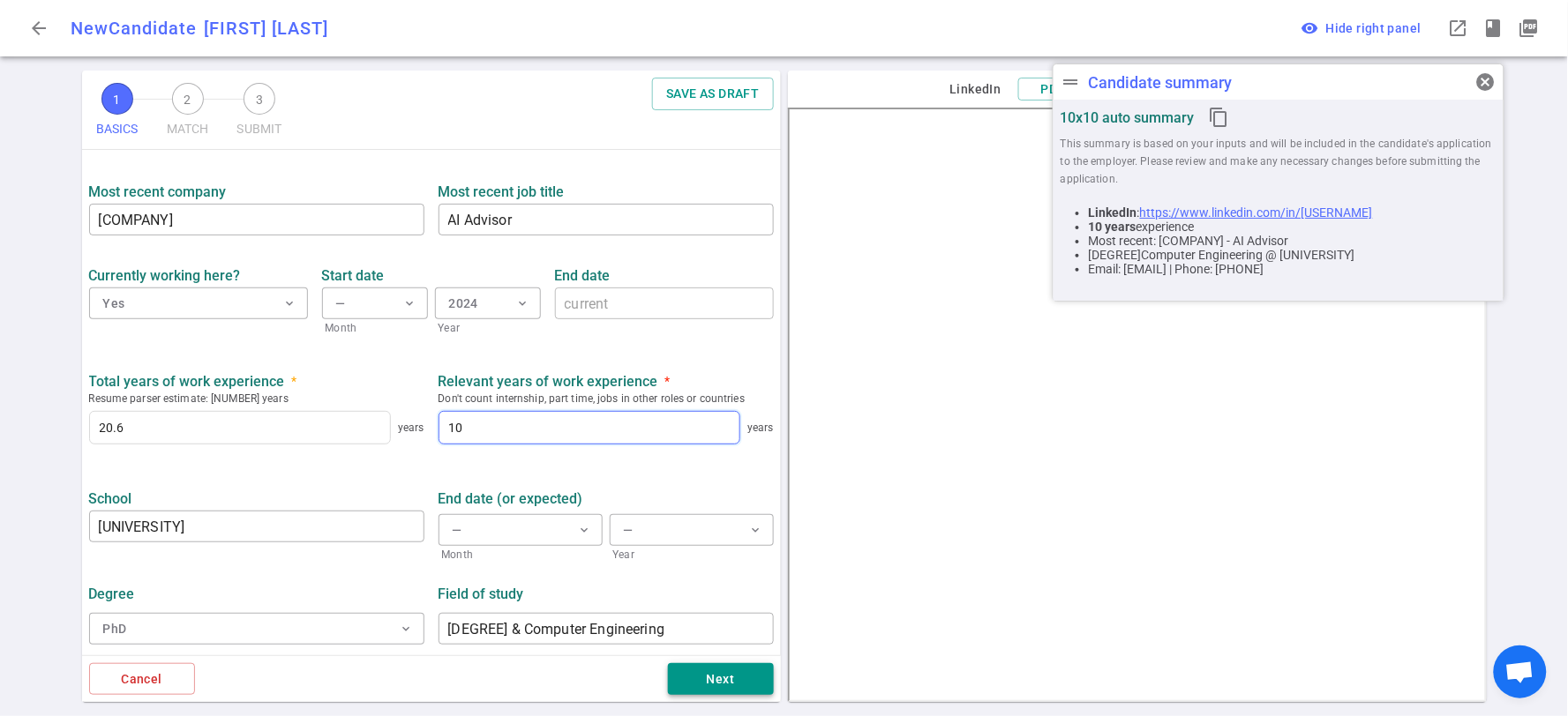 type on "10" 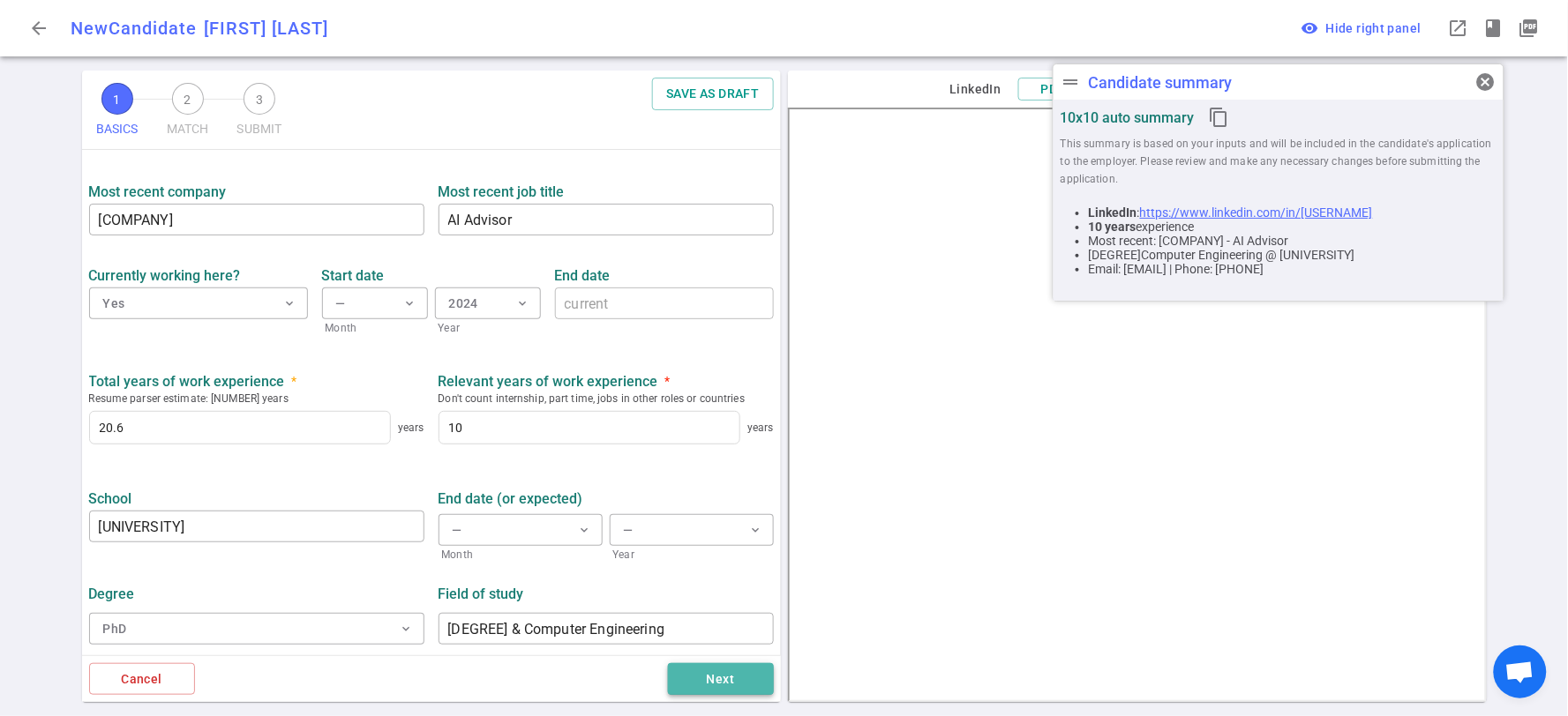 click on "Next" at bounding box center (721, 679) 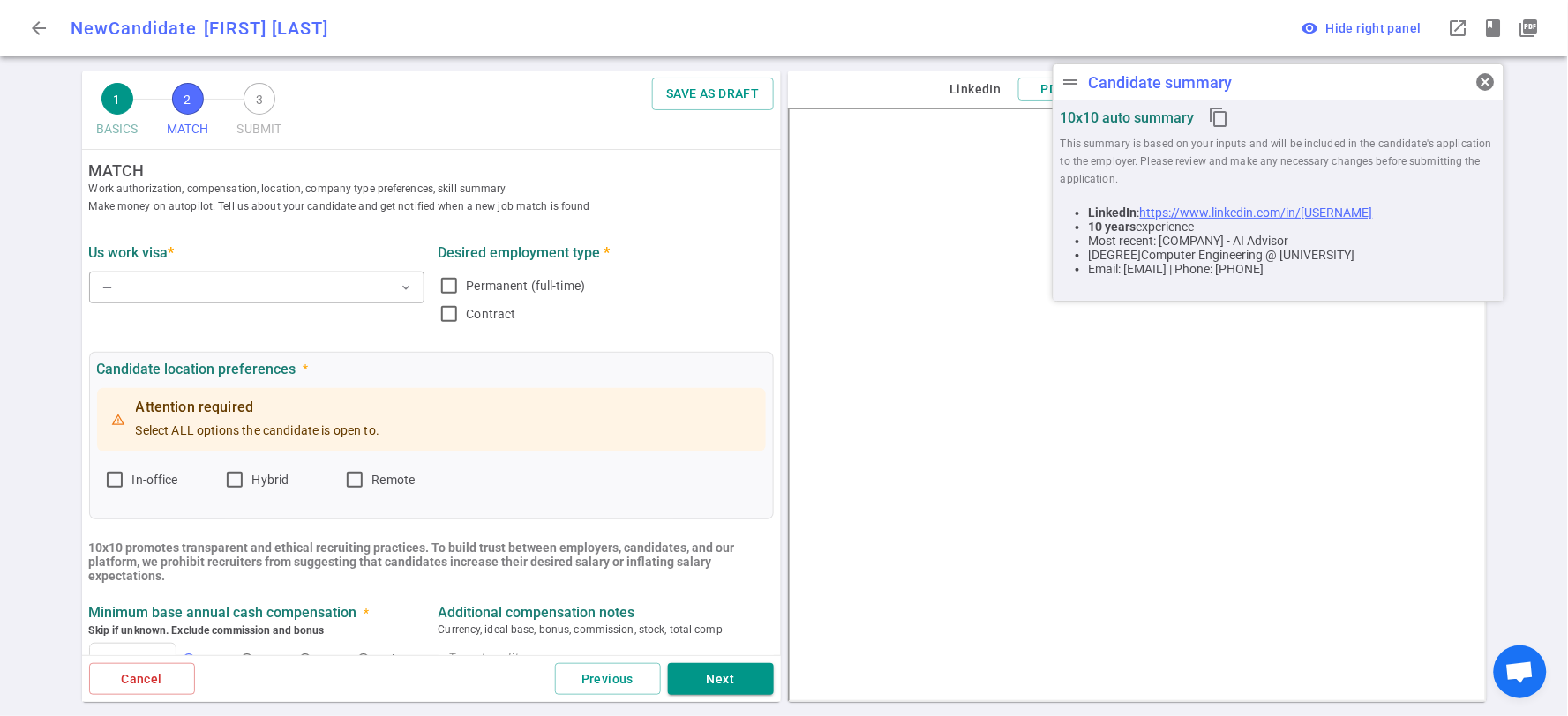 scroll, scrollTop: 0, scrollLeft: 0, axis: both 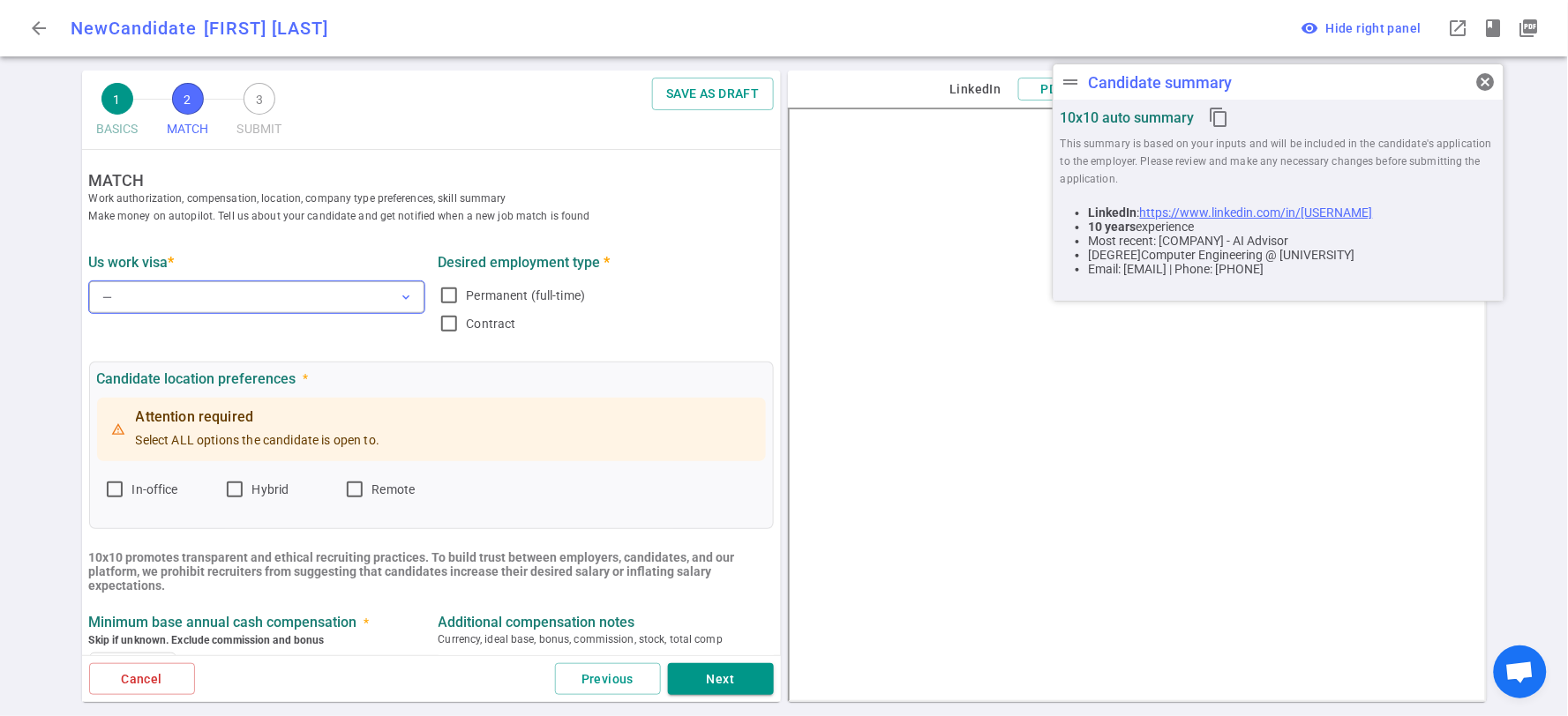 click on "— expand_more" at bounding box center [257, 297] 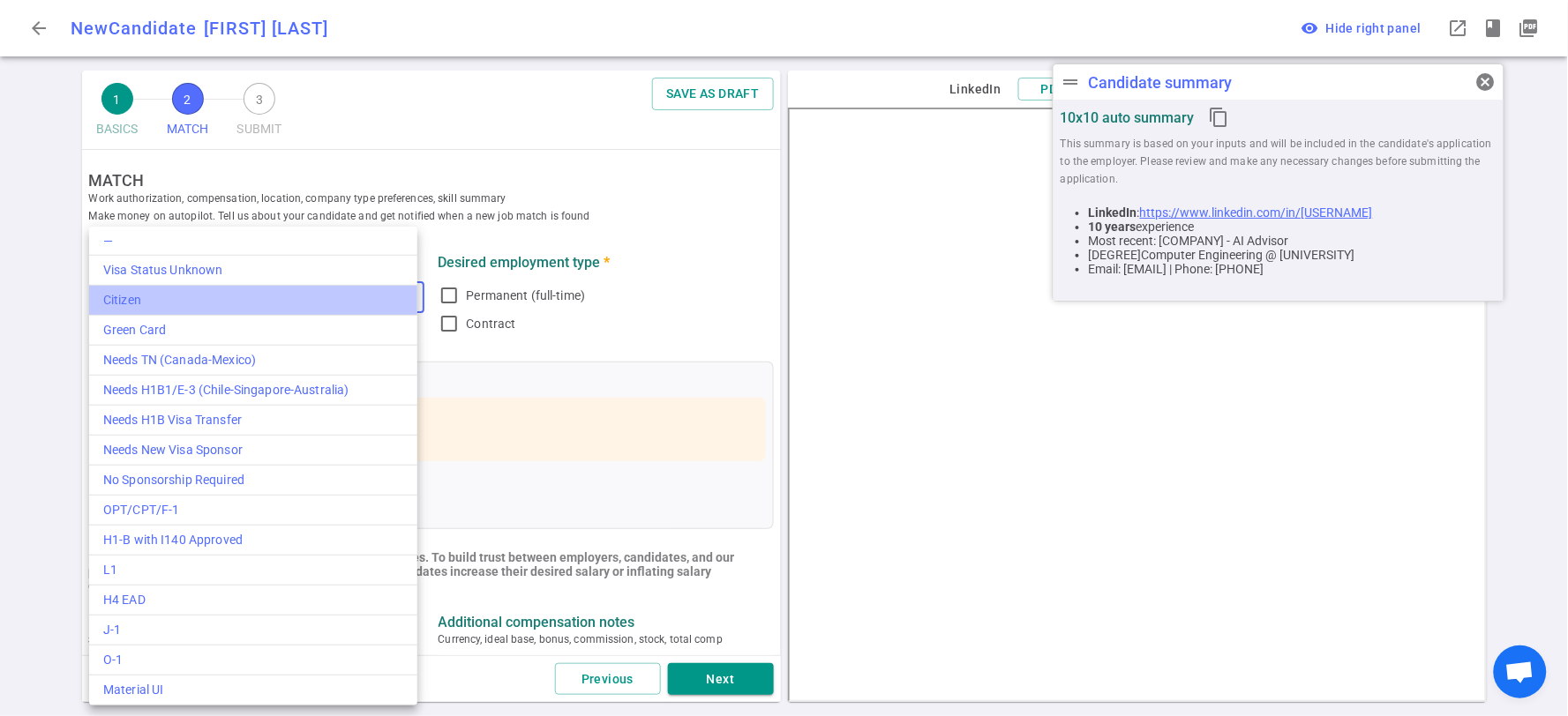 click on "Citizen" at bounding box center (253, 300) 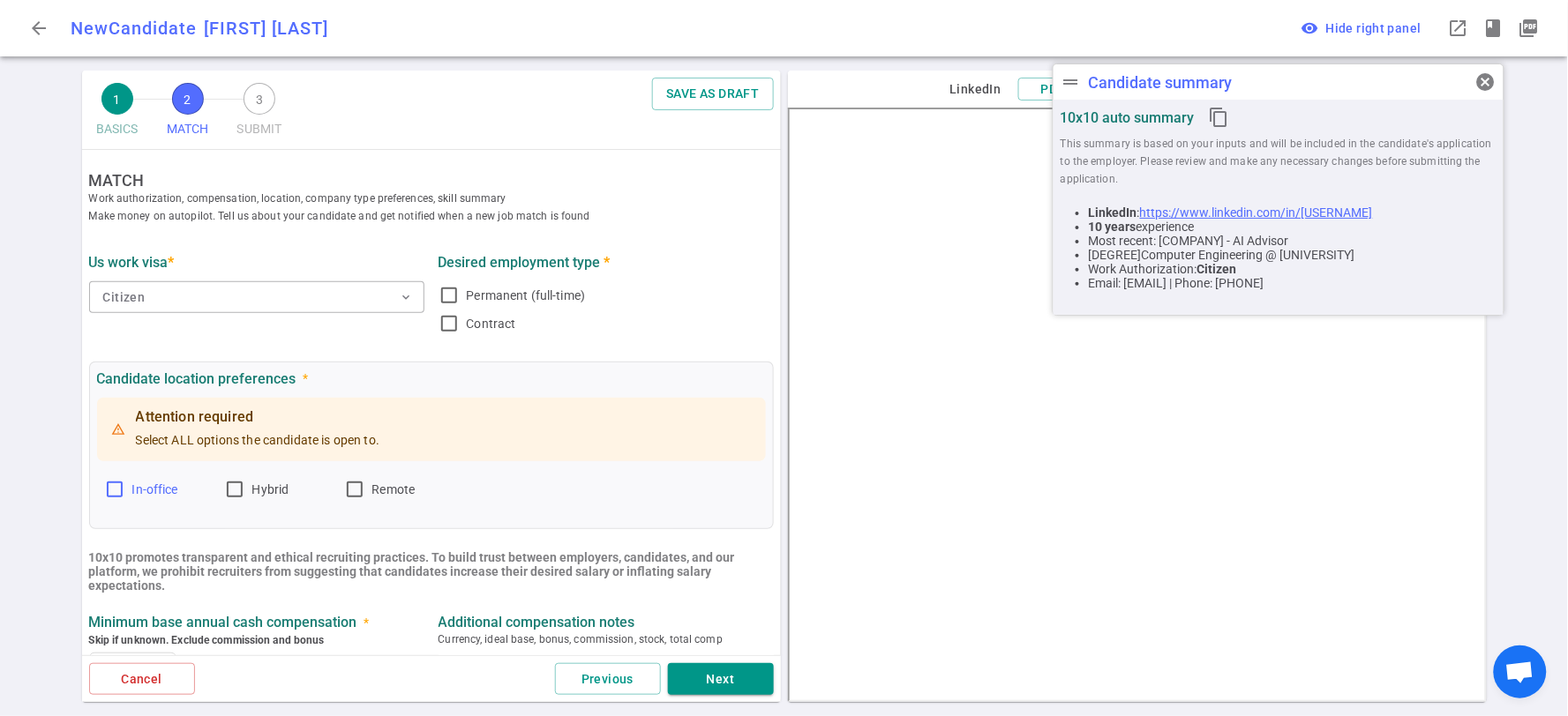 drag, startPoint x: 116, startPoint y: 491, endPoint x: 192, endPoint y: 492, distance: 76.00658 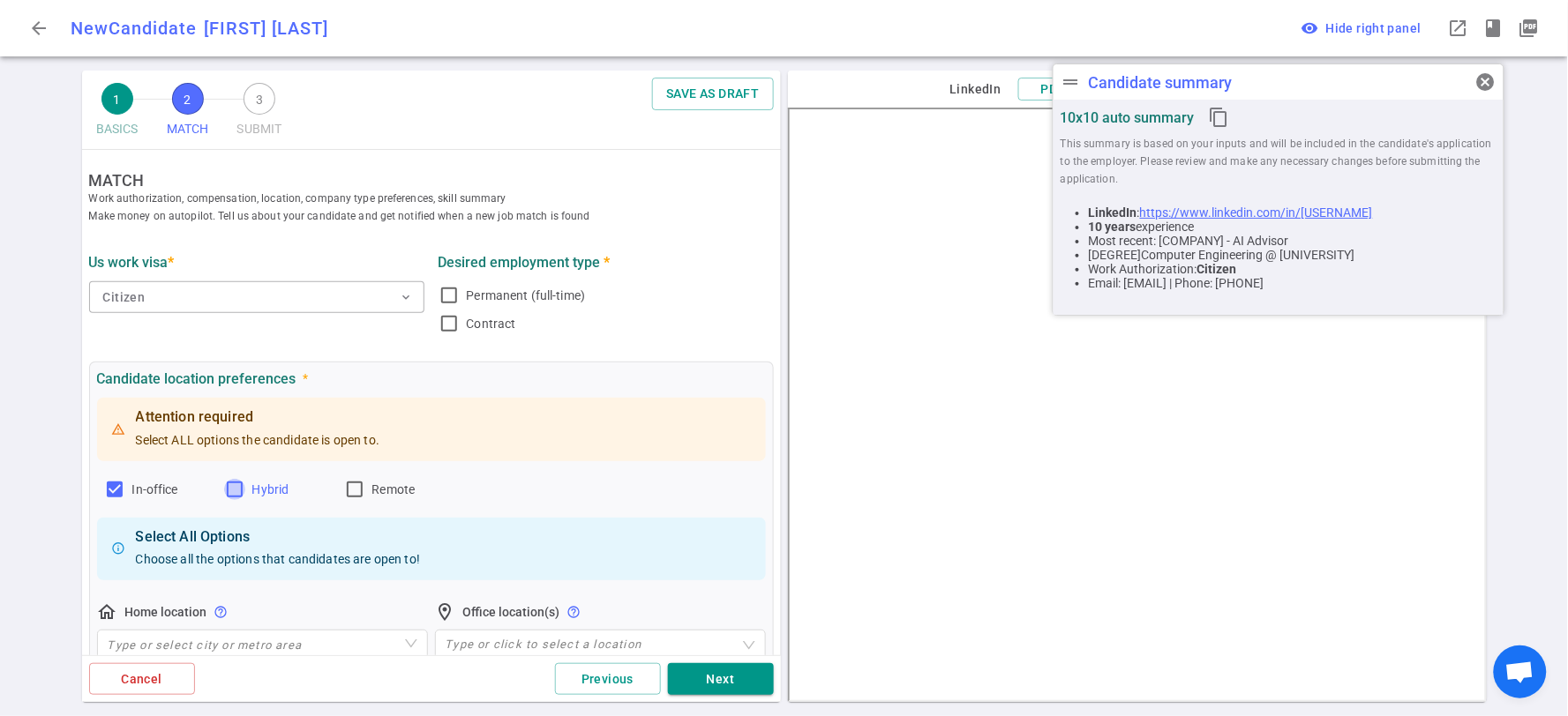 drag, startPoint x: 235, startPoint y: 489, endPoint x: 274, endPoint y: 489, distance: 39 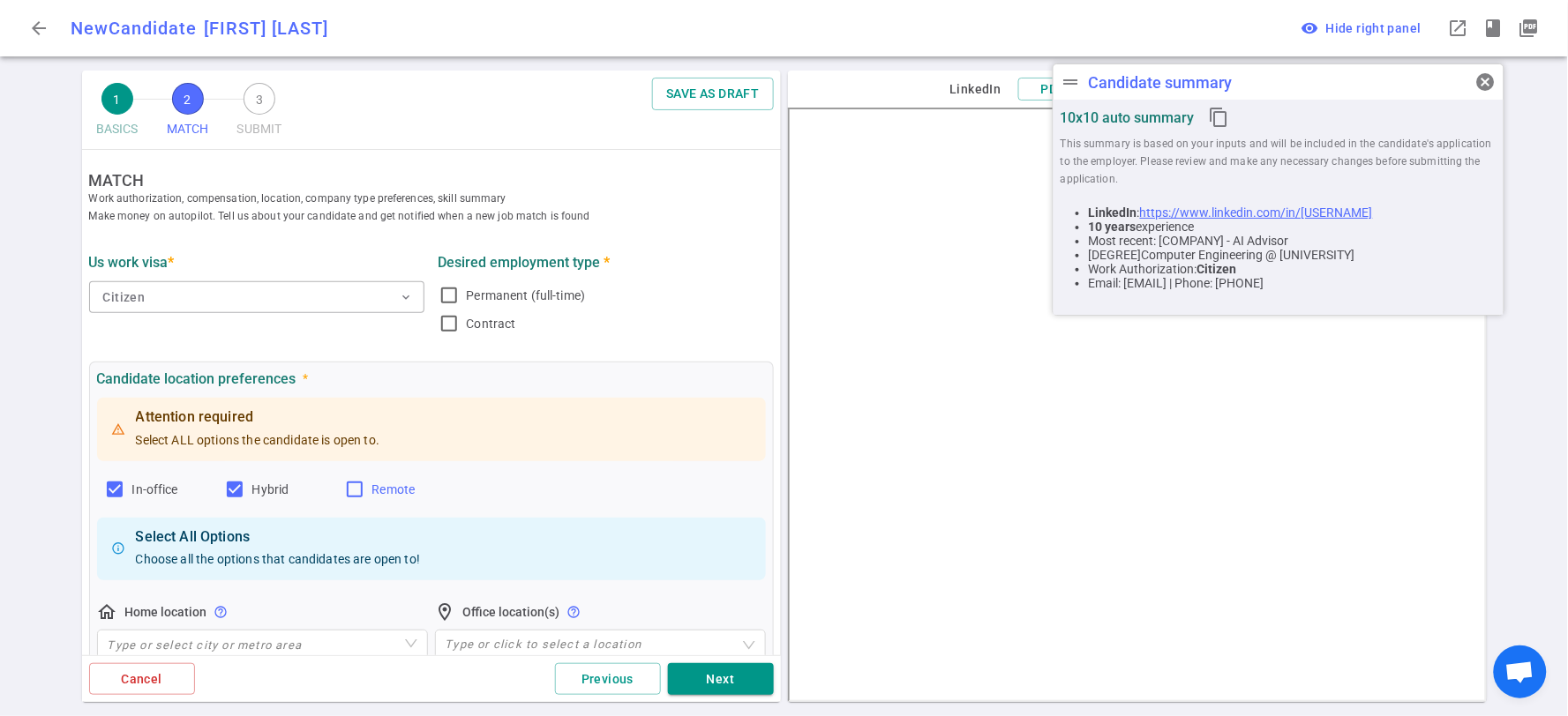 click on "Remote" at bounding box center [397, 489] 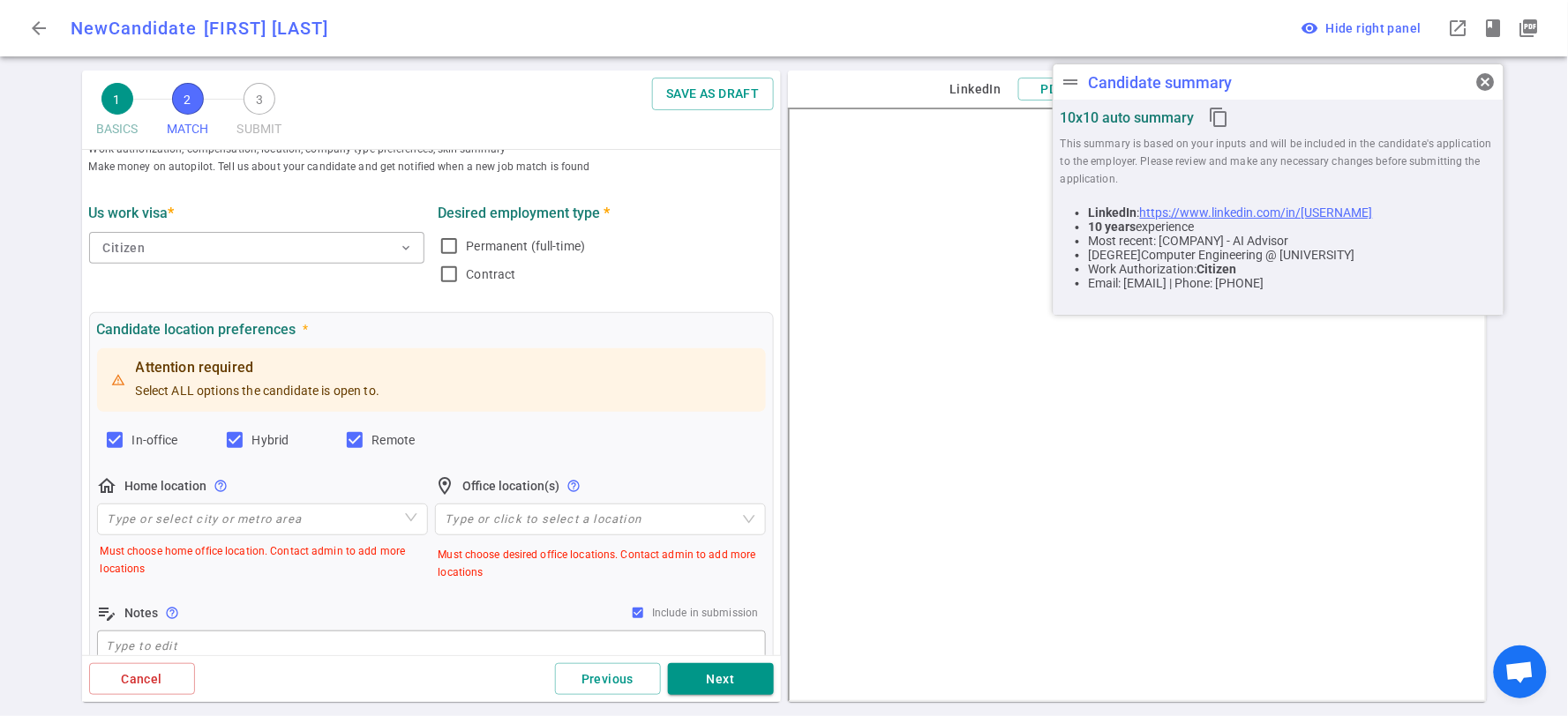 scroll, scrollTop: 98, scrollLeft: 0, axis: vertical 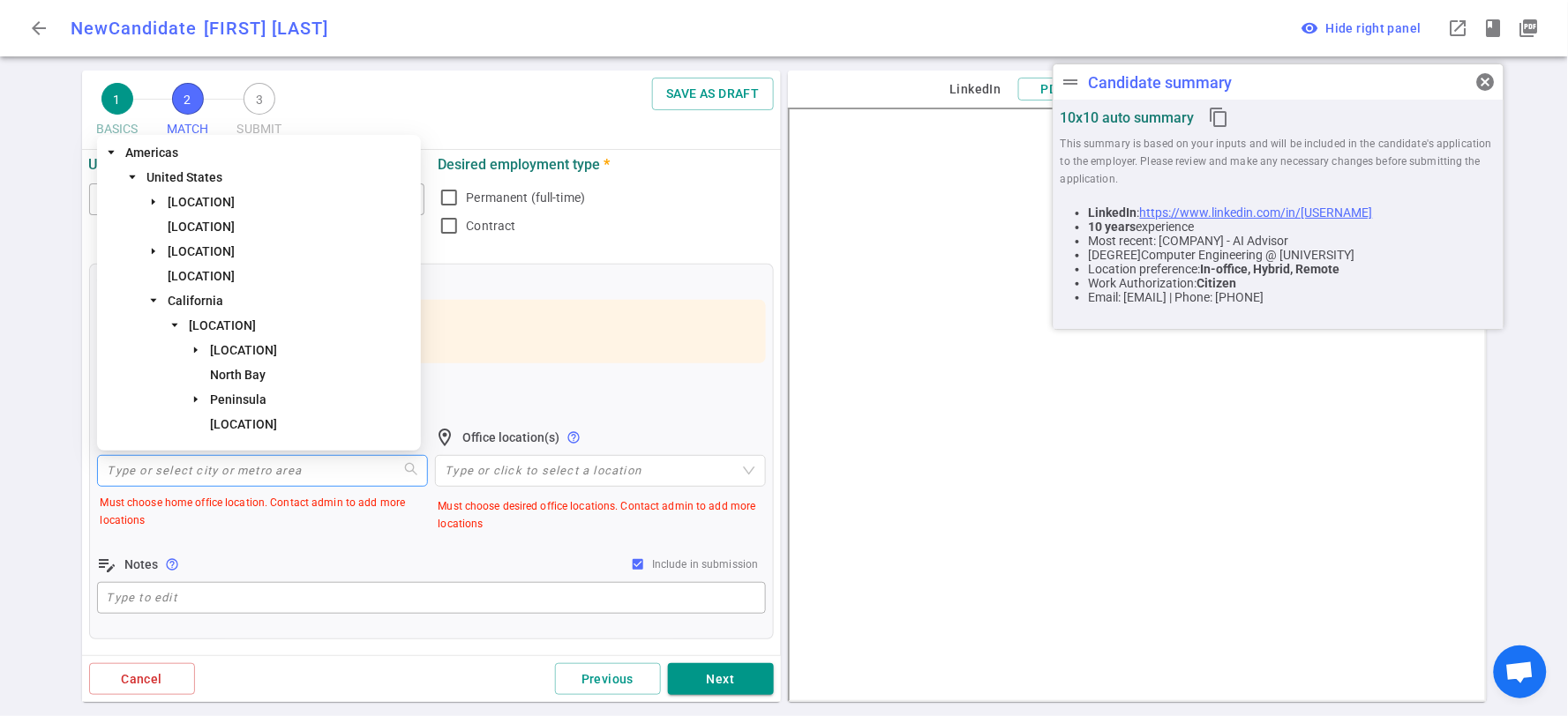 click at bounding box center (262, 471) 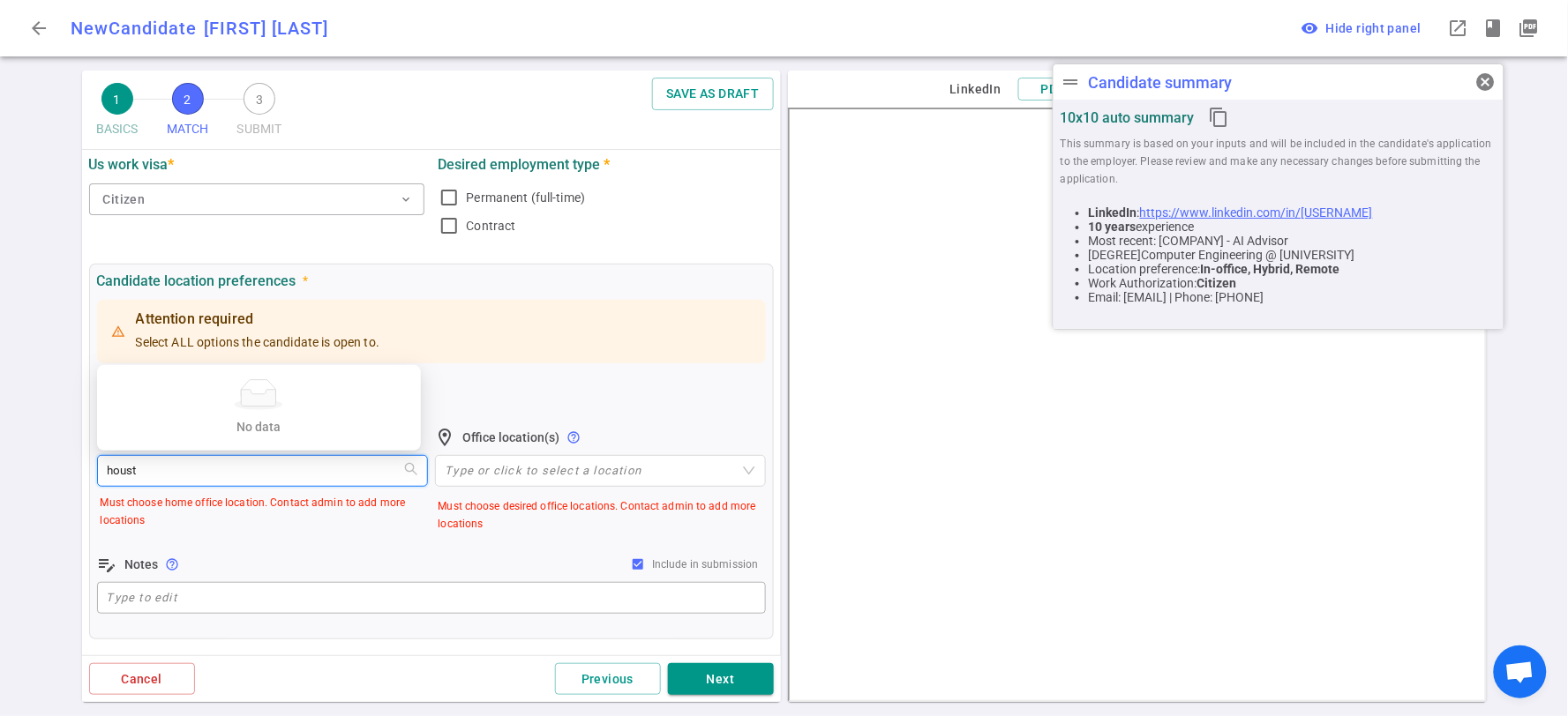 type on "houst" 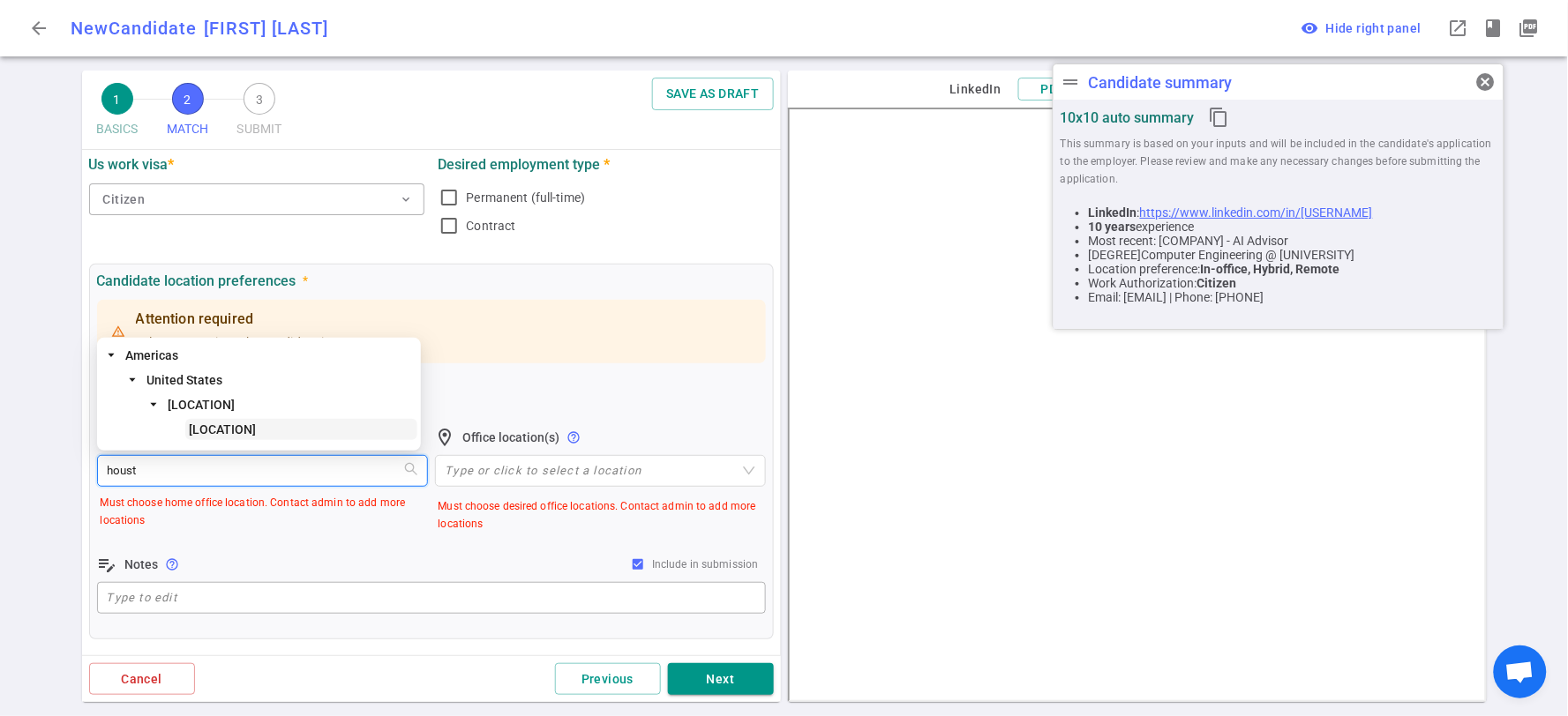 click on "[LOCATION]" at bounding box center (222, 429) 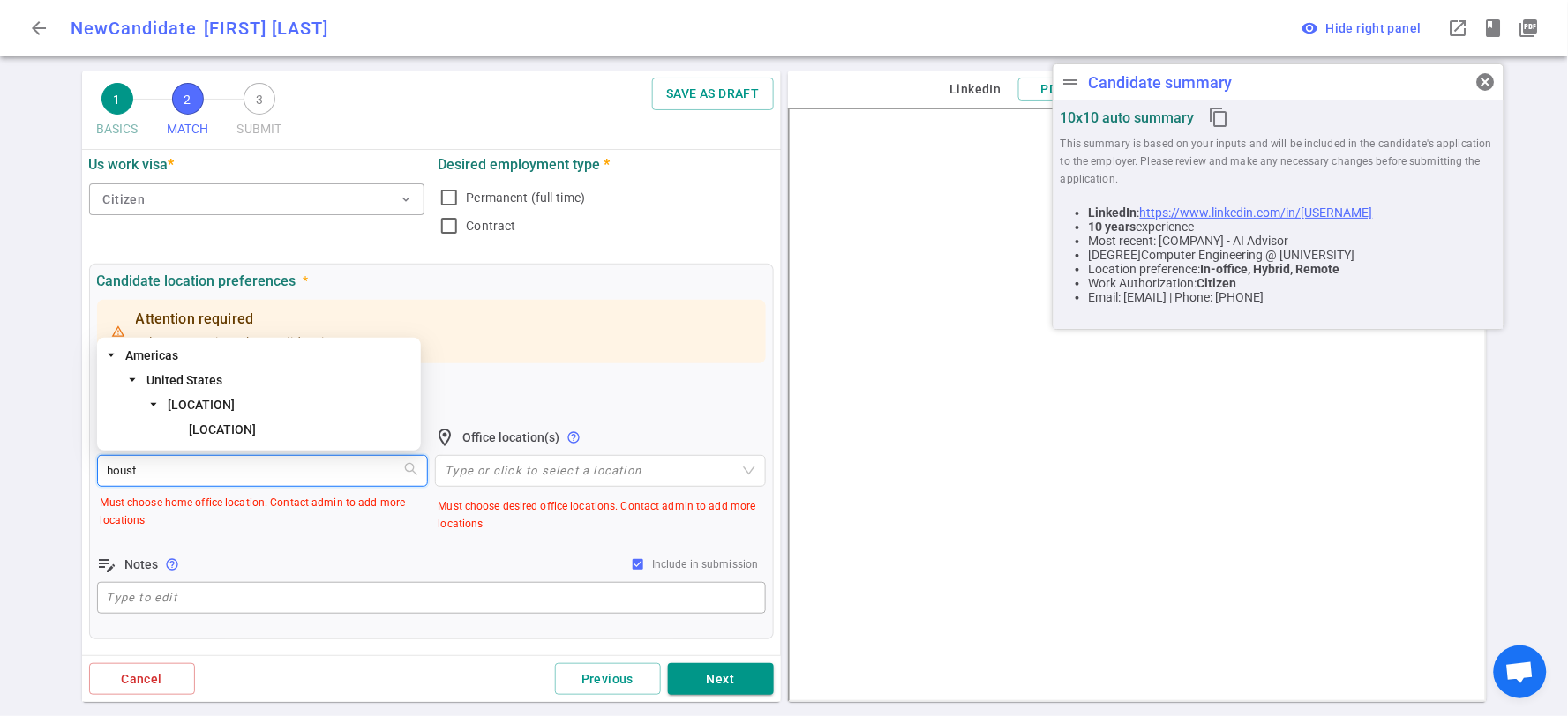 type 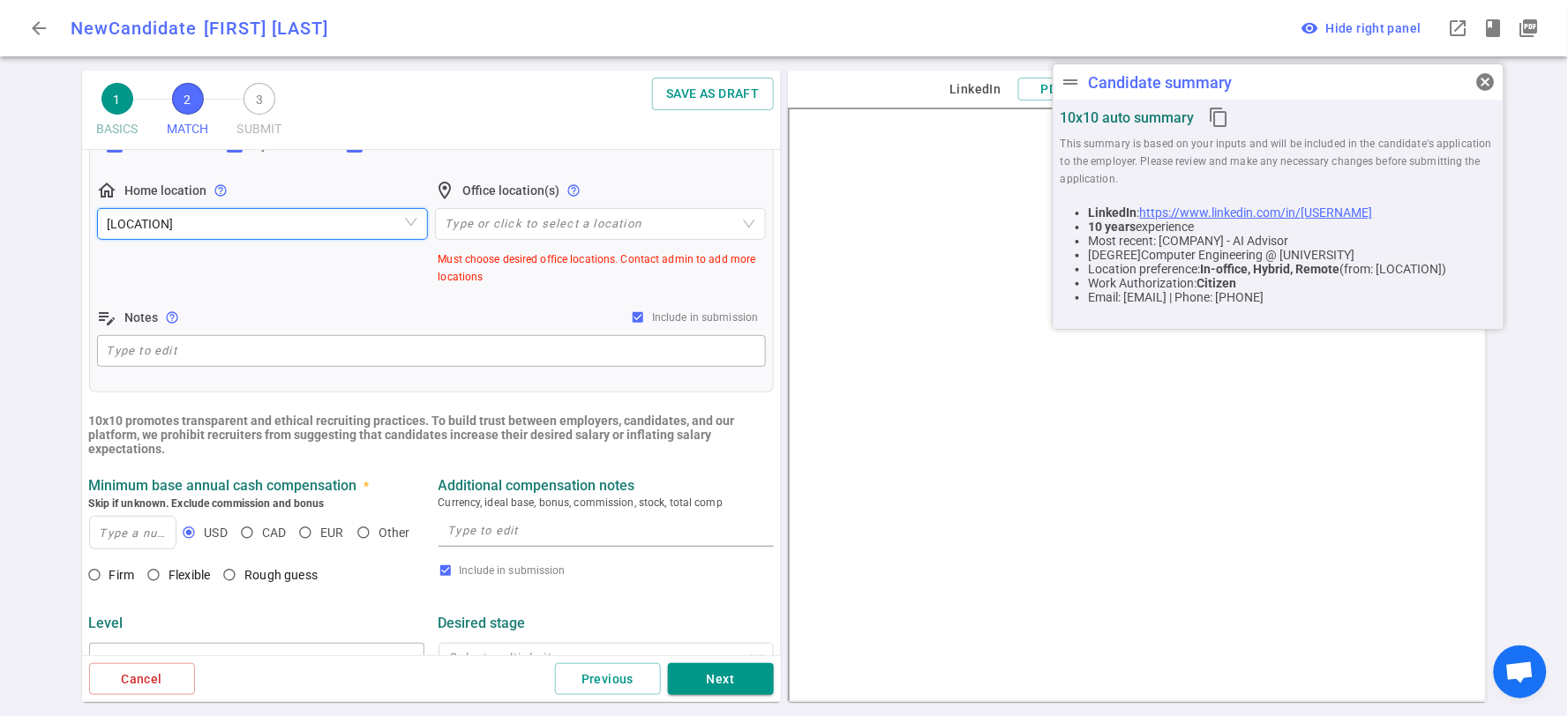 scroll, scrollTop: 392, scrollLeft: 0, axis: vertical 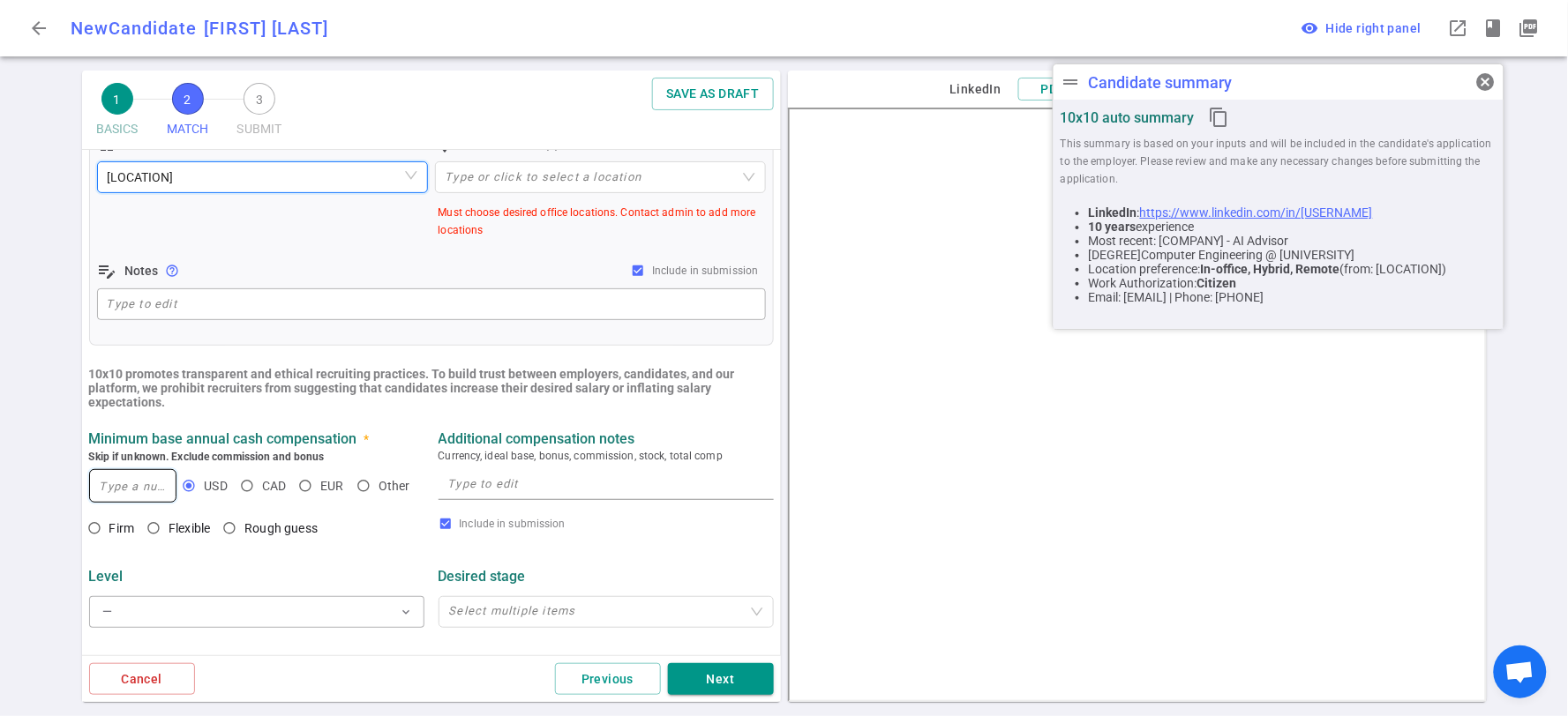 click at bounding box center (133, 486) 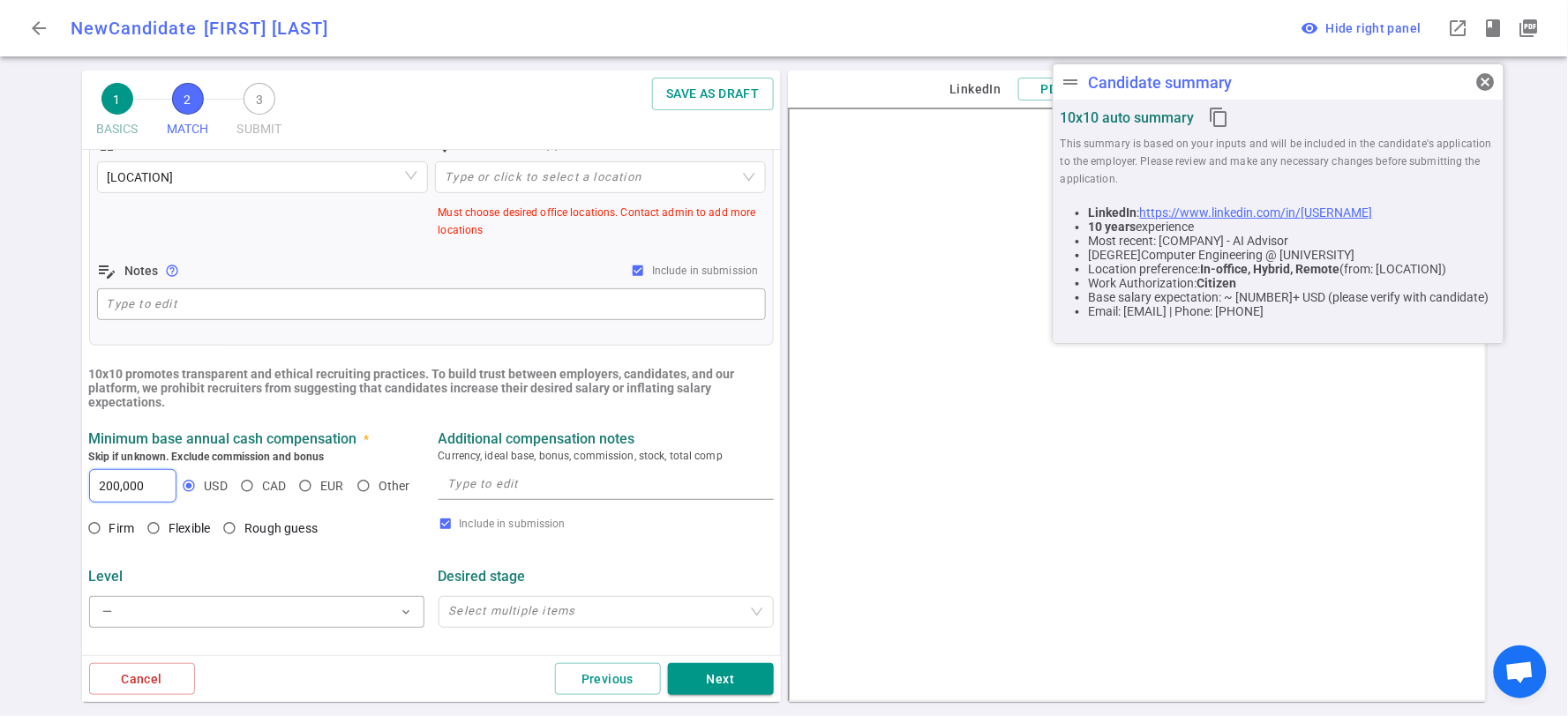 type on "200,000" 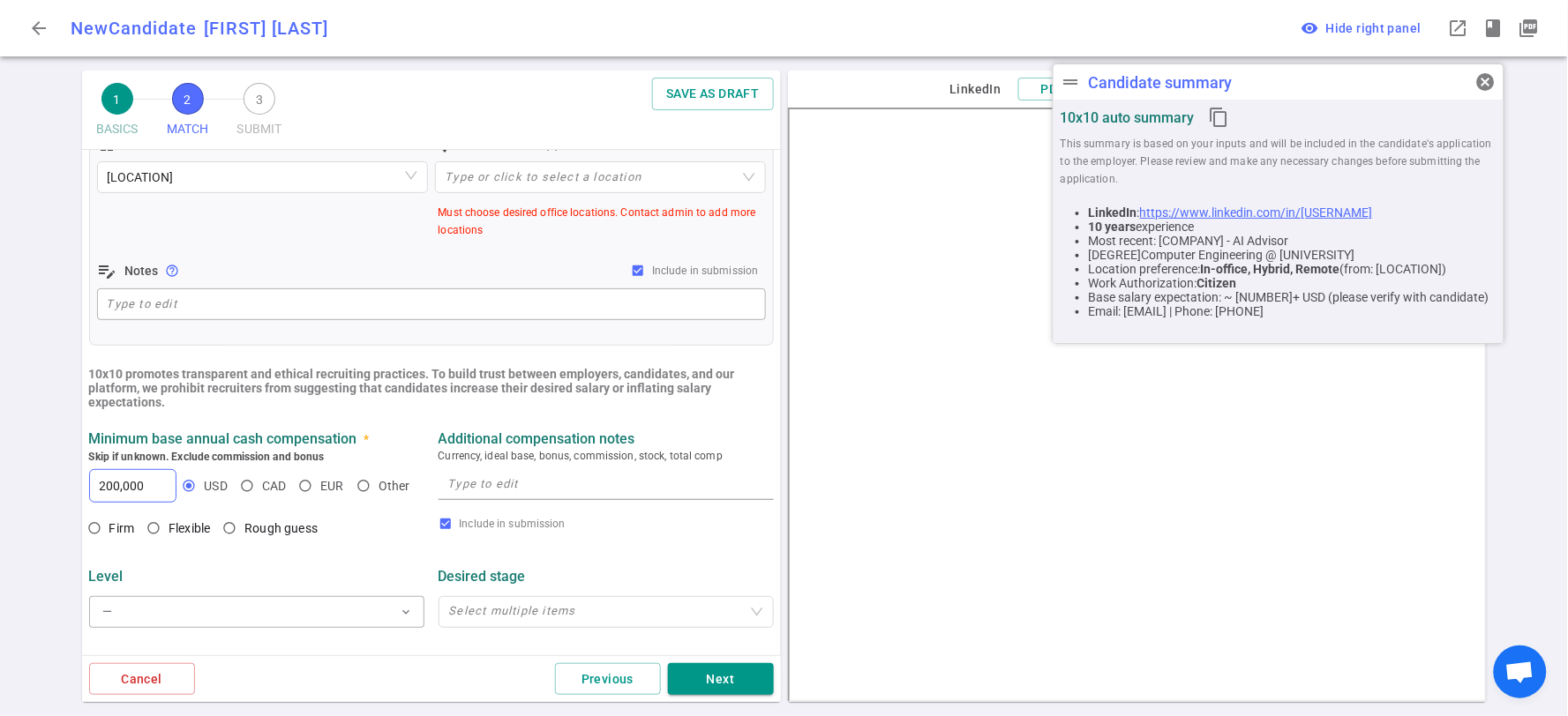 click on "Currency, ideal base, bonus, commission, stock, total comp" at bounding box center (606, 456) 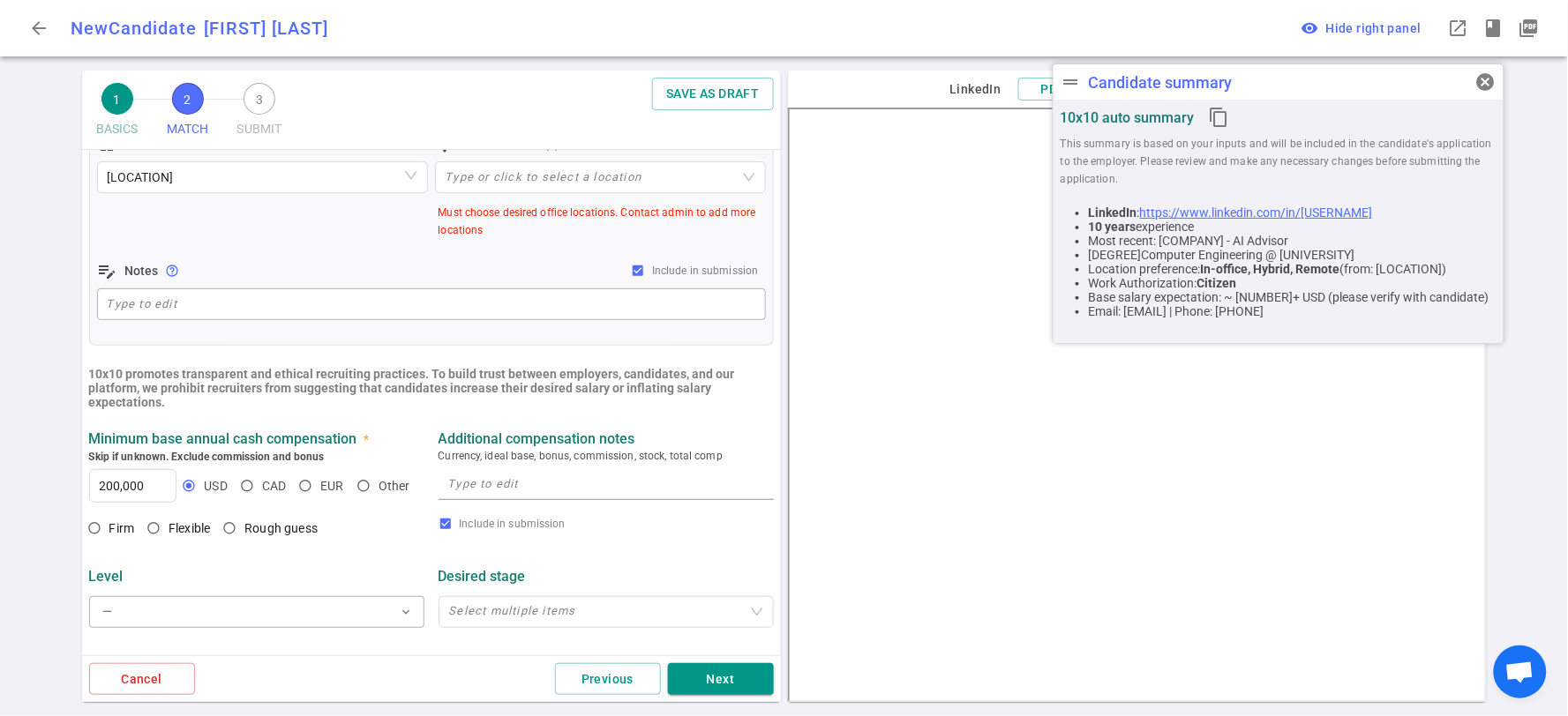 click on "x" at bounding box center (606, 484) 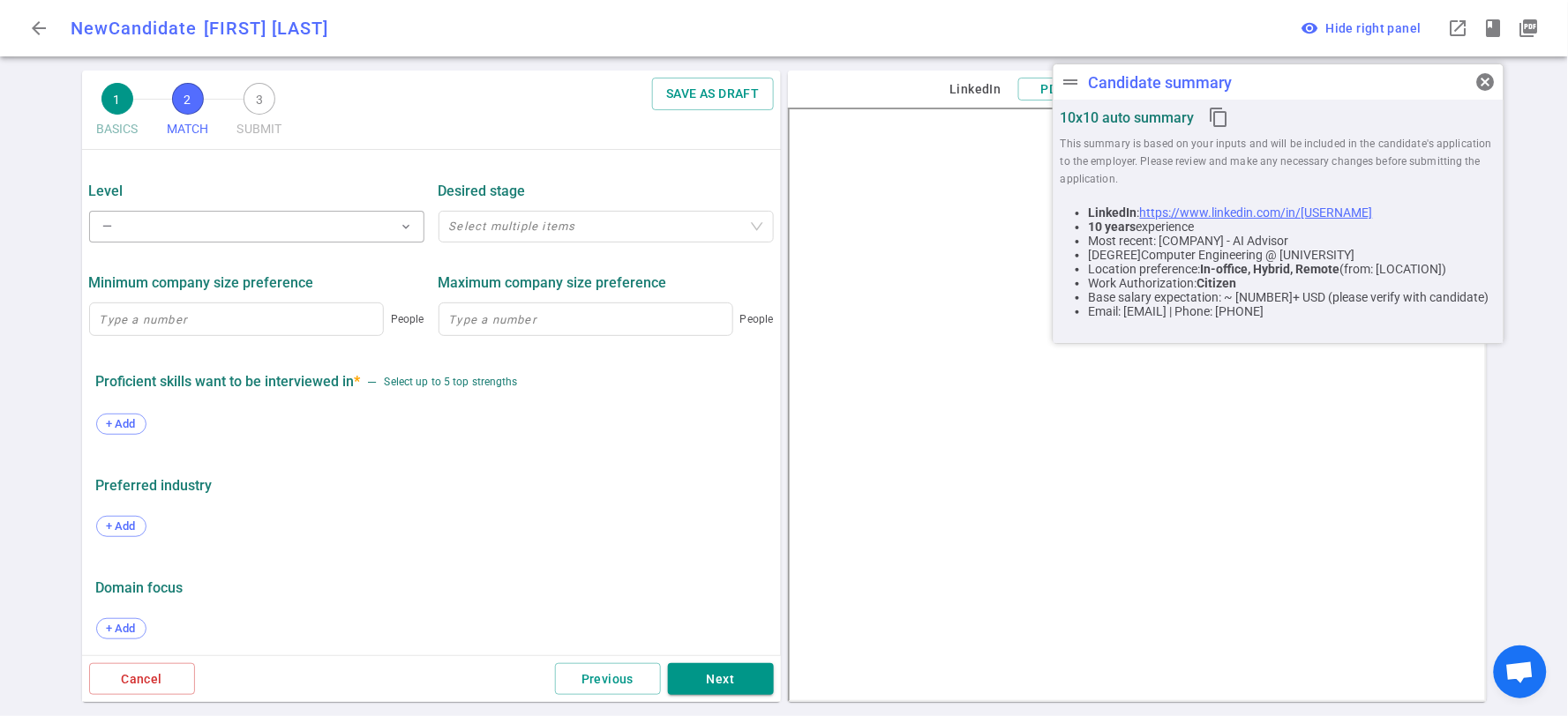 scroll, scrollTop: 783, scrollLeft: 0, axis: vertical 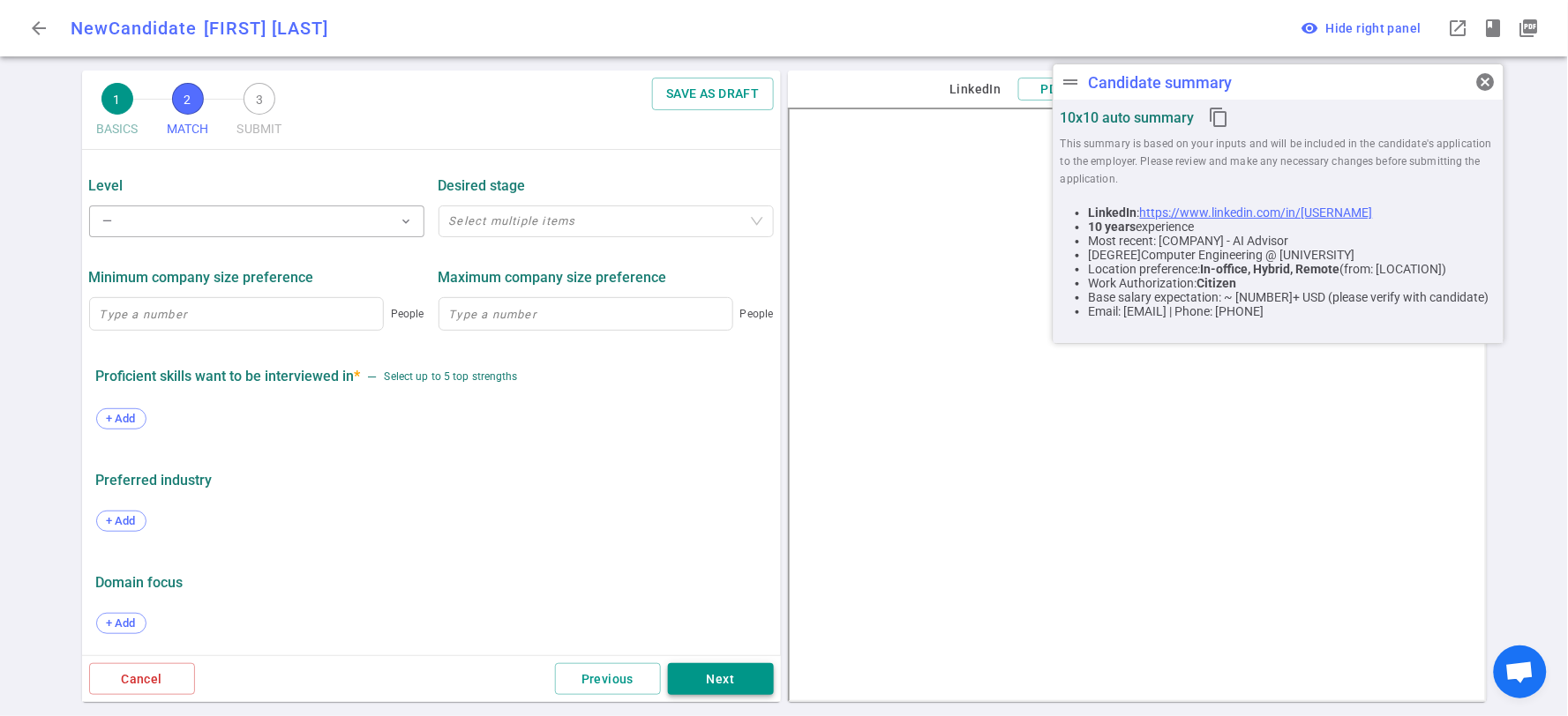 type on "300000" 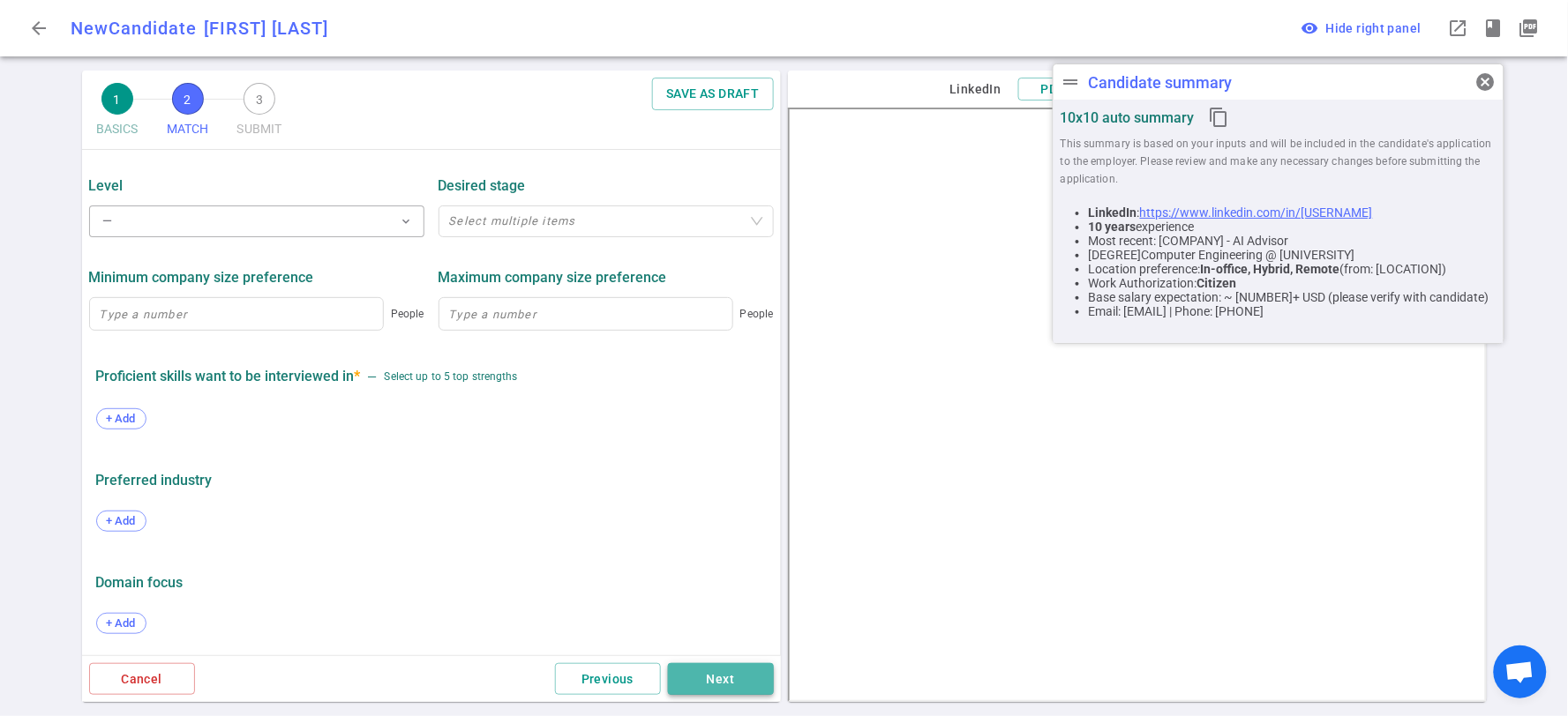 click on "Next" at bounding box center [721, 679] 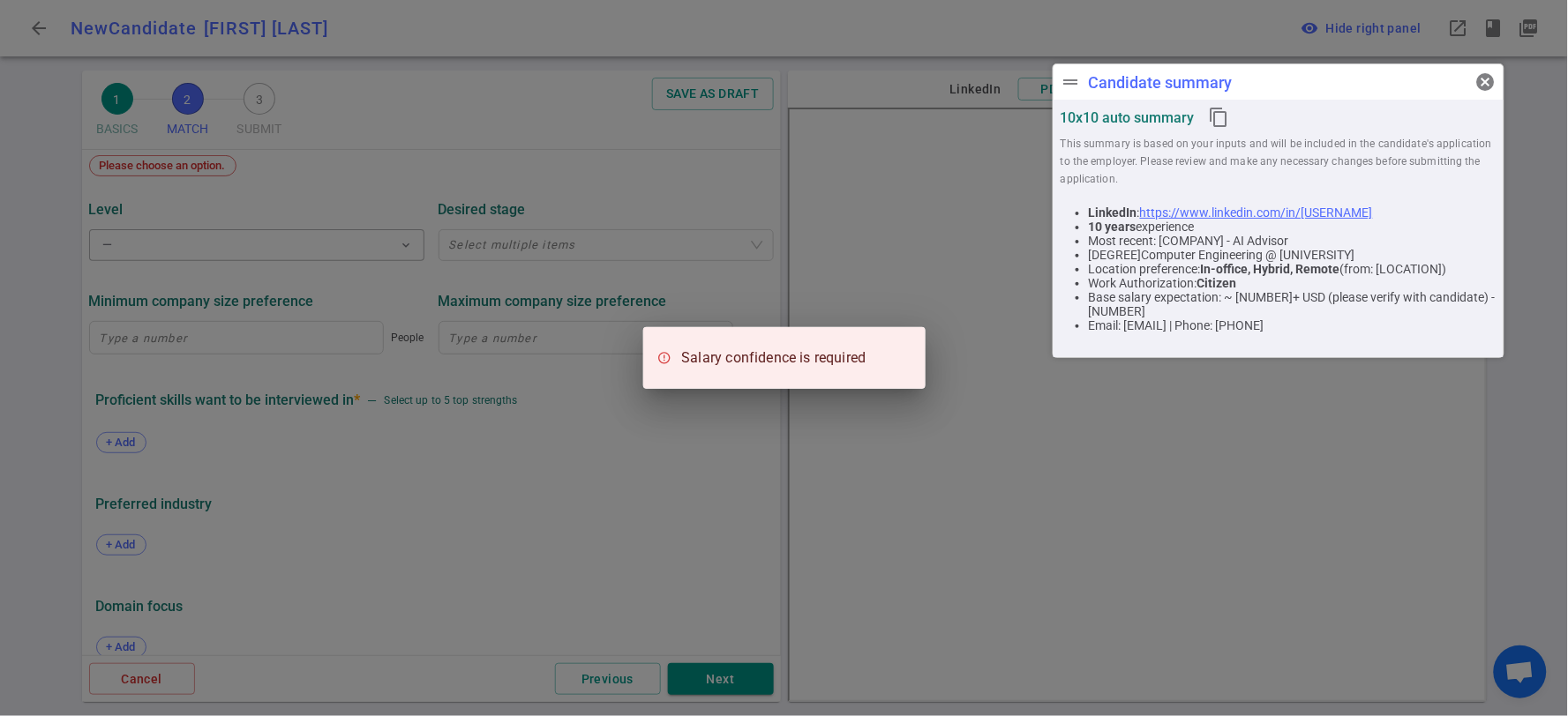 click on "Salary confidence is required" at bounding box center (784, 358) 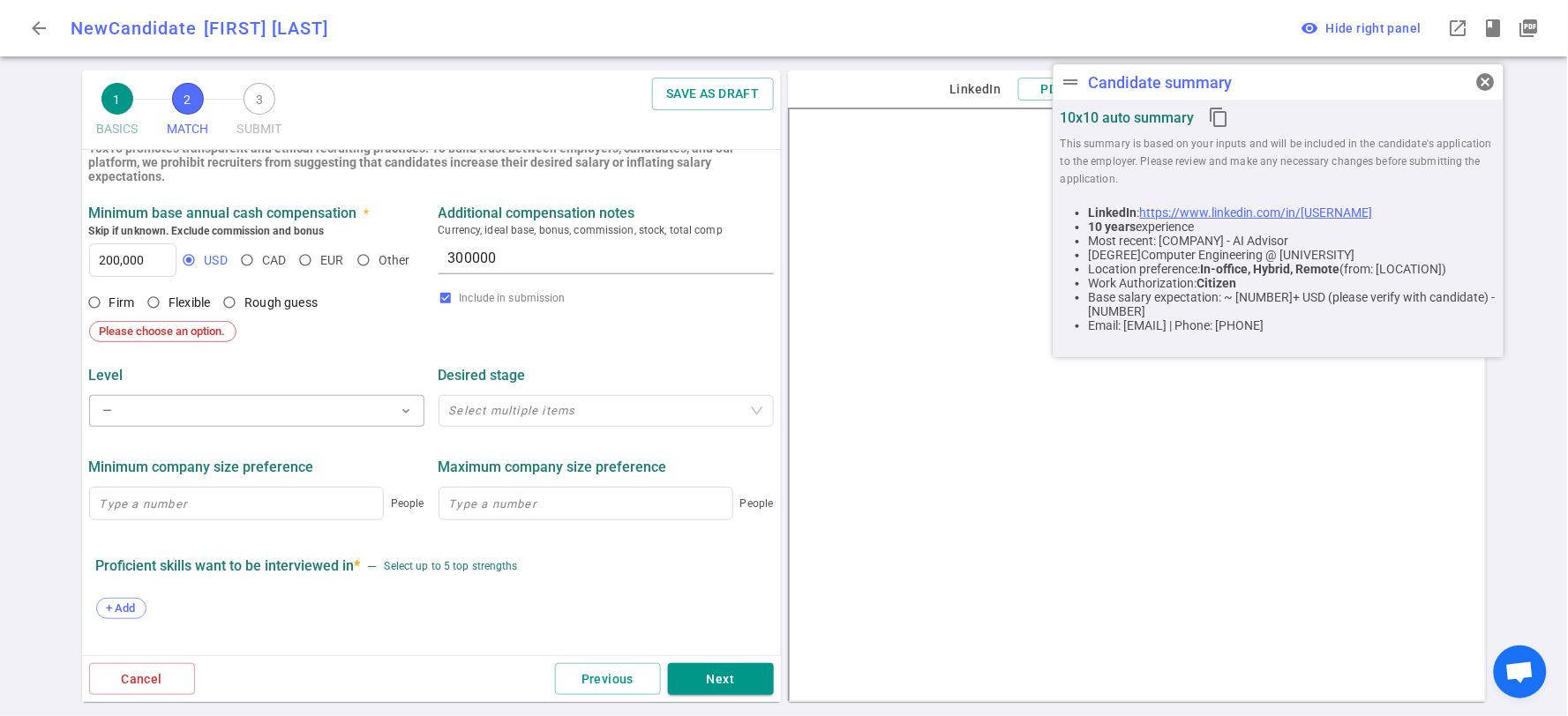 scroll, scrollTop: 587, scrollLeft: 0, axis: vertical 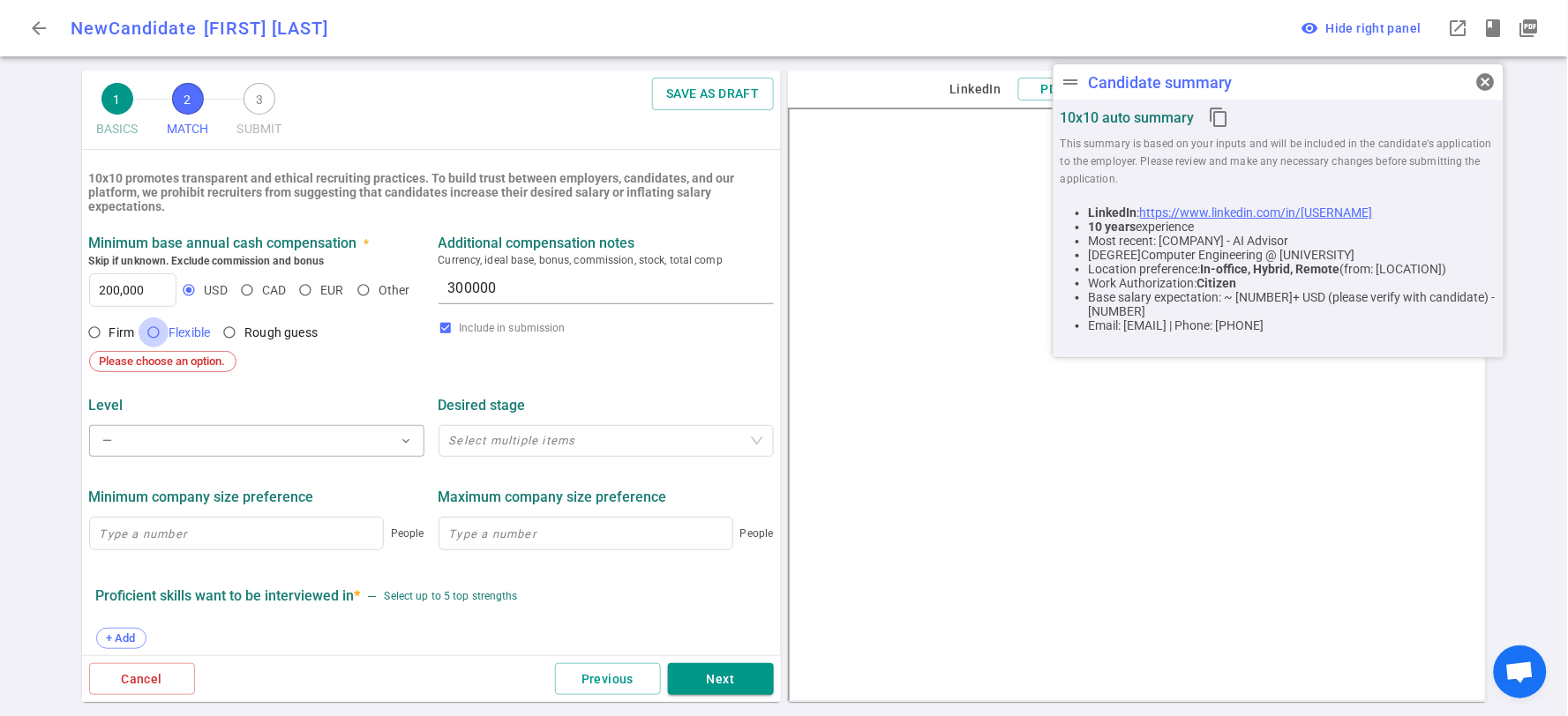 click on "Flexible" at bounding box center [154, 332] 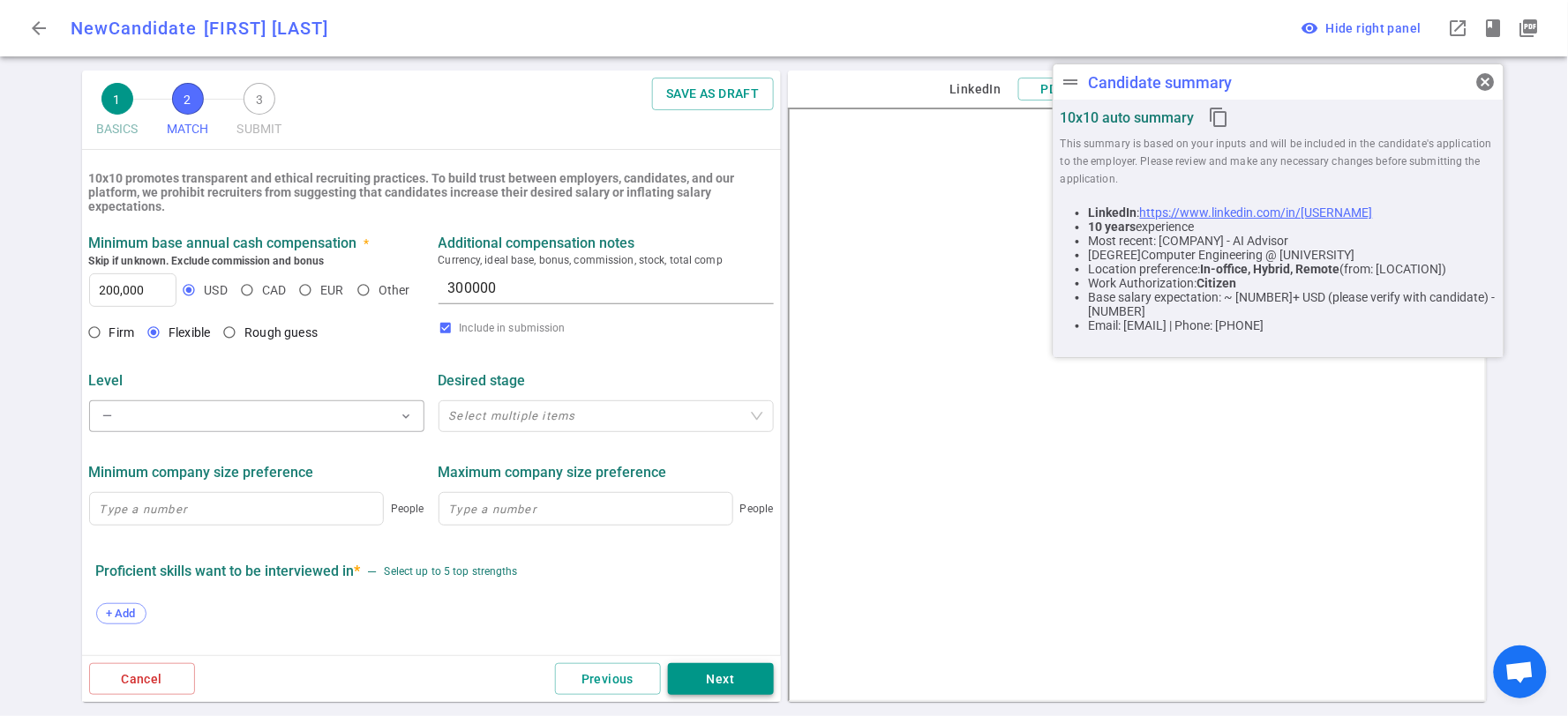 click on "Next" at bounding box center (721, 679) 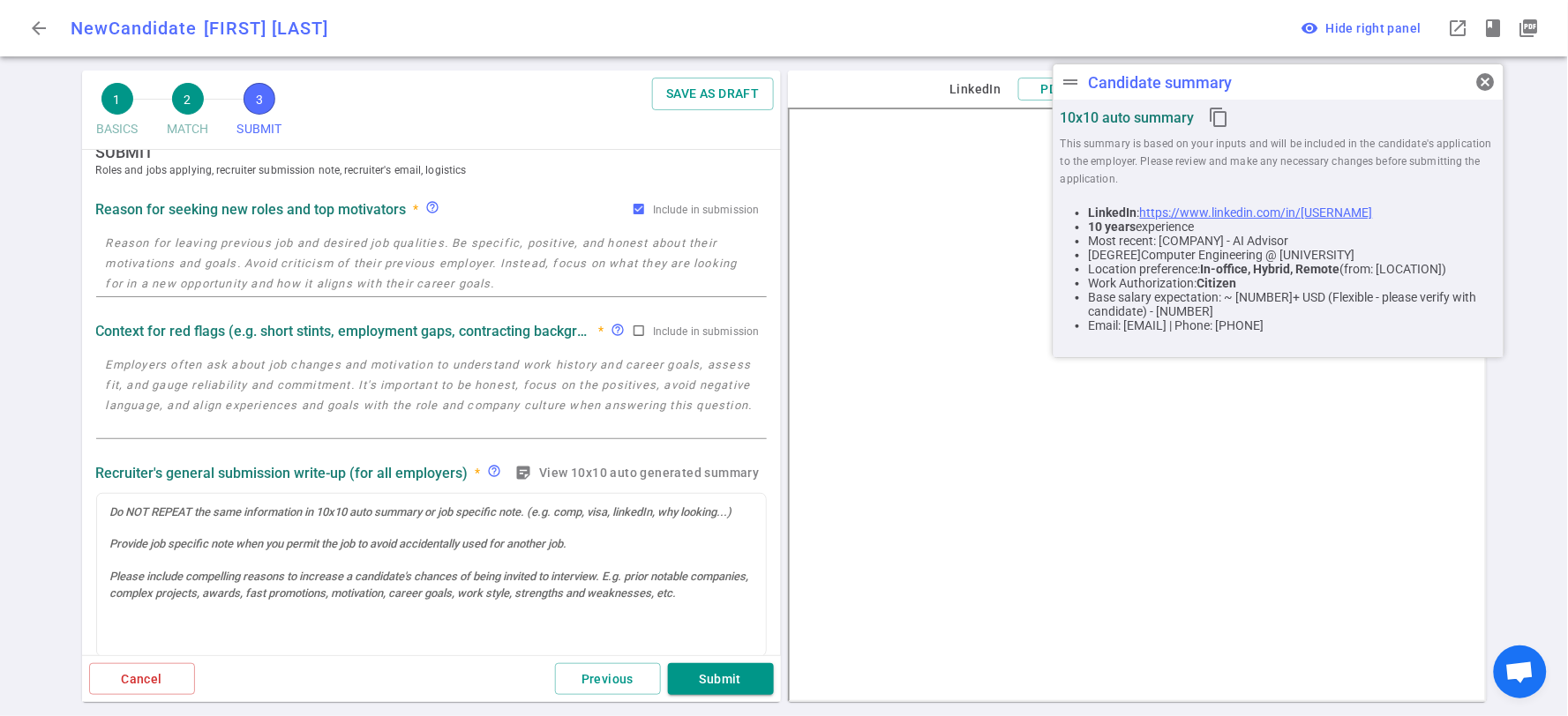 scroll, scrollTop: 0, scrollLeft: 0, axis: both 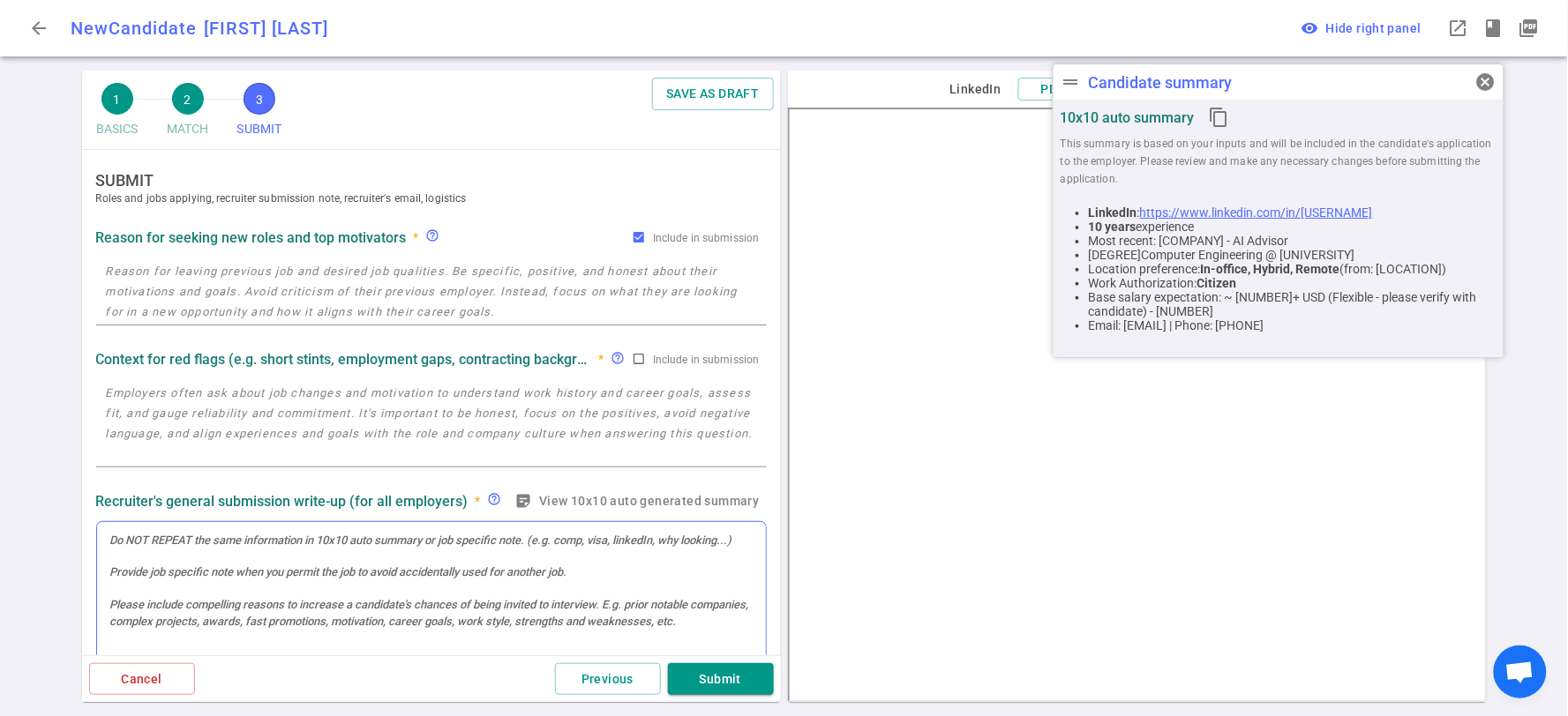 click at bounding box center [431, 603] 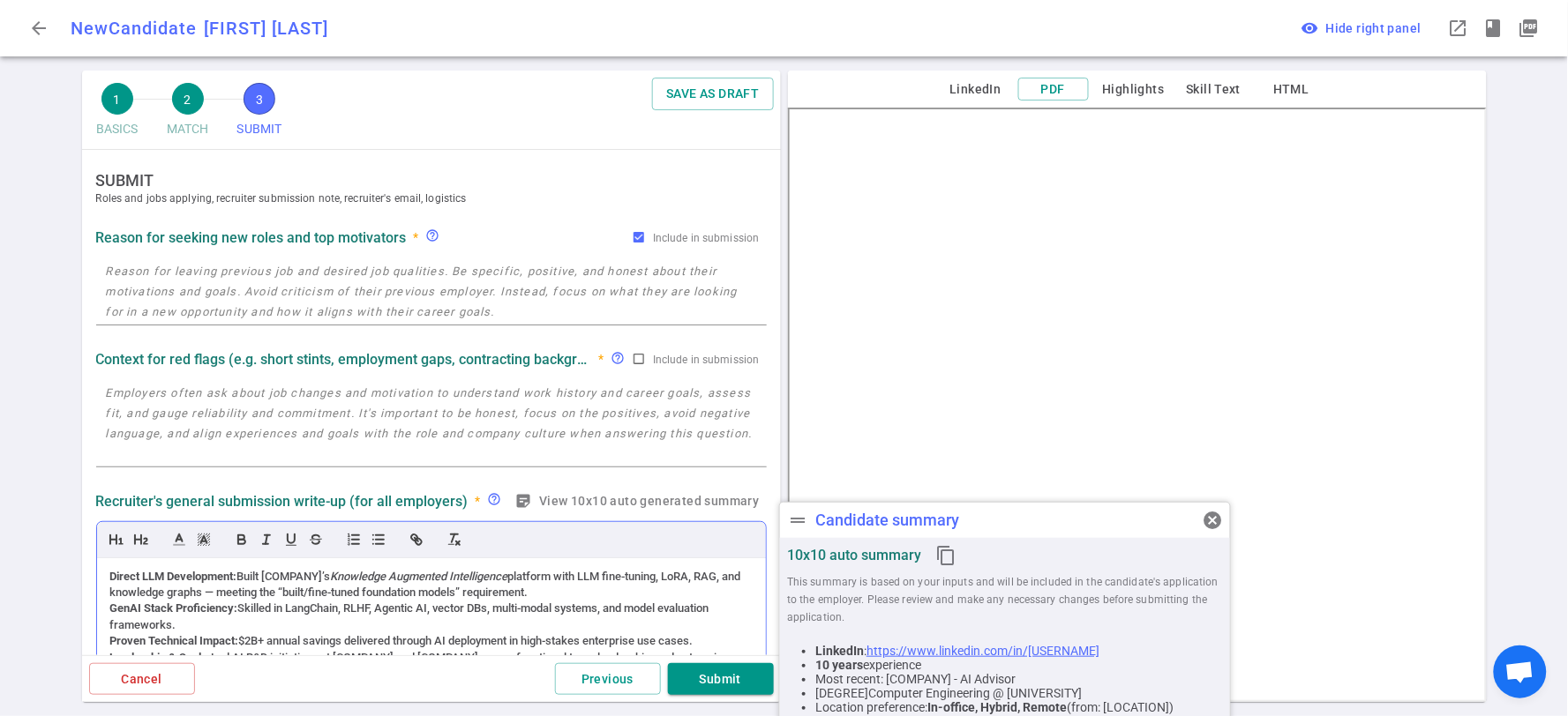 scroll, scrollTop: 0, scrollLeft: 0, axis: both 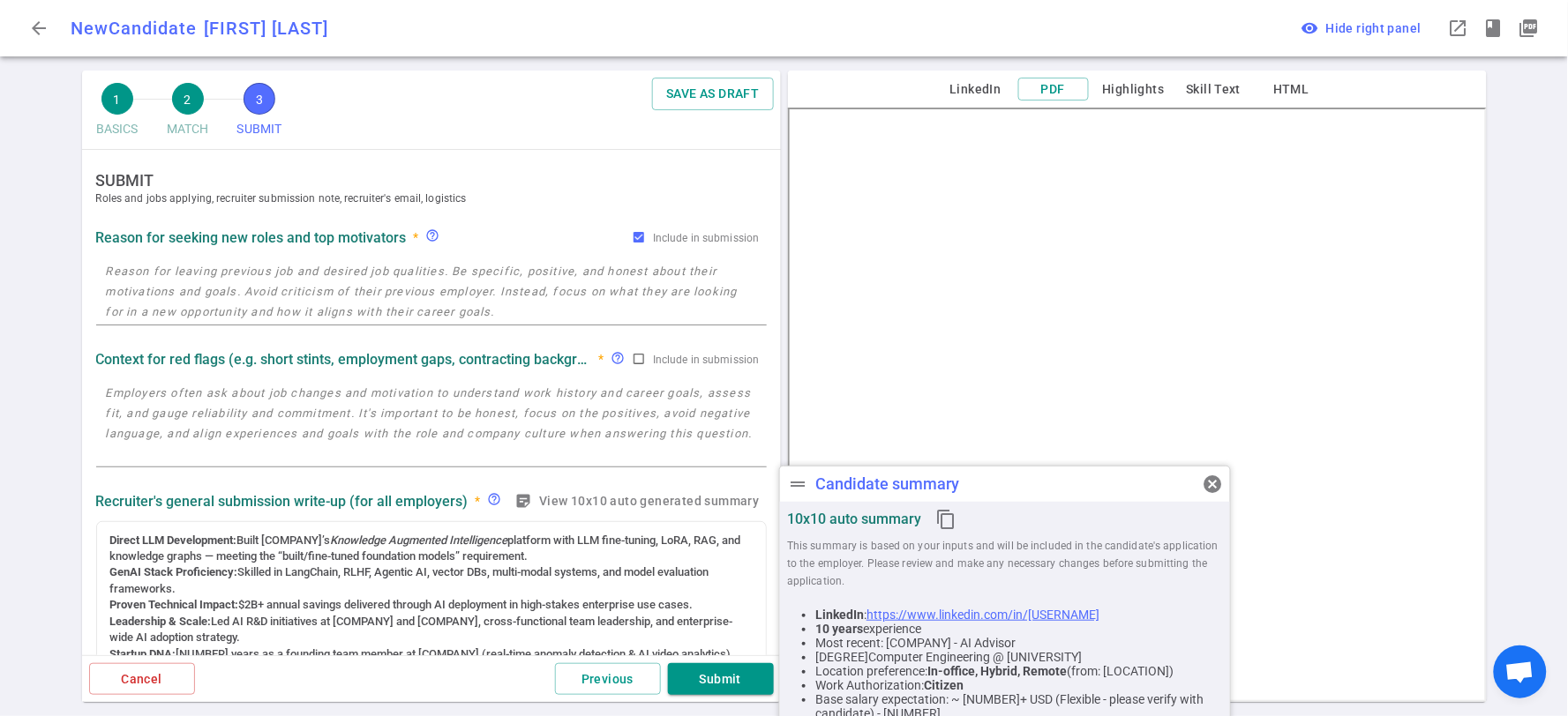 click on "x" at bounding box center (431, 422) 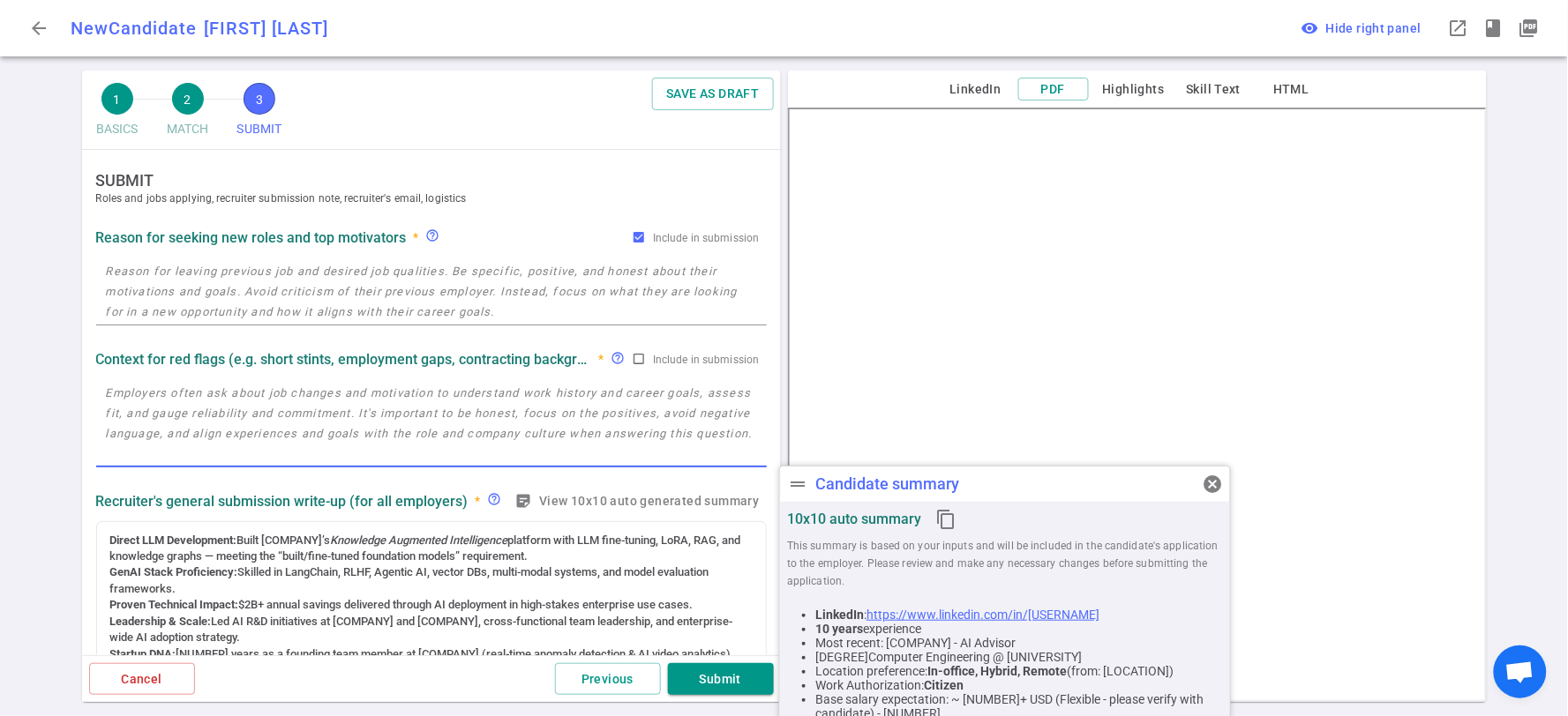 paste on "Financial systems knowledge is more limited; most domain expertise is in energy, security, and smart cities. May require rapid upskilling on asset classes and wealth management workflows." 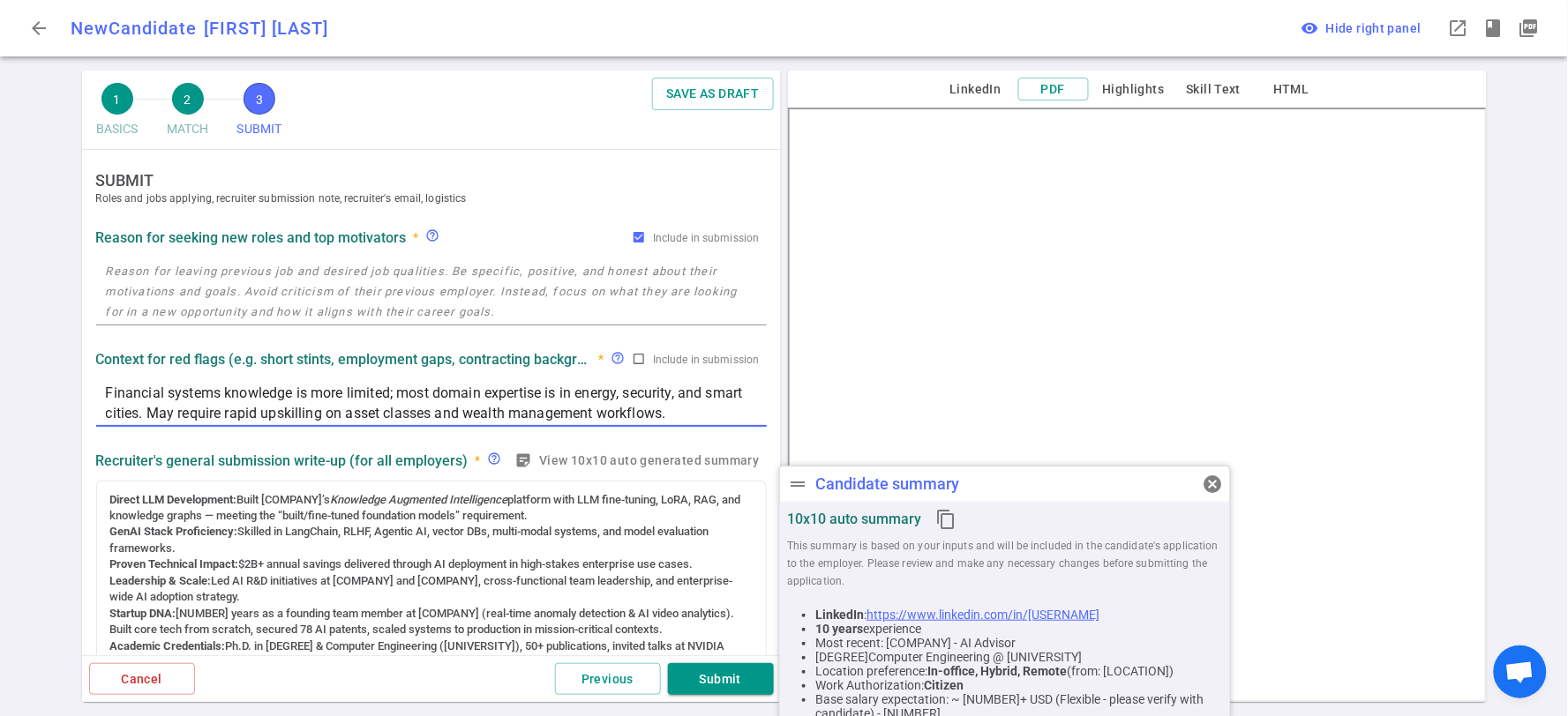 type on "Financial systems knowledge is more limited; most domain expertise is in energy, security, and smart cities. May require rapid upskilling on asset classes and wealth management workflows." 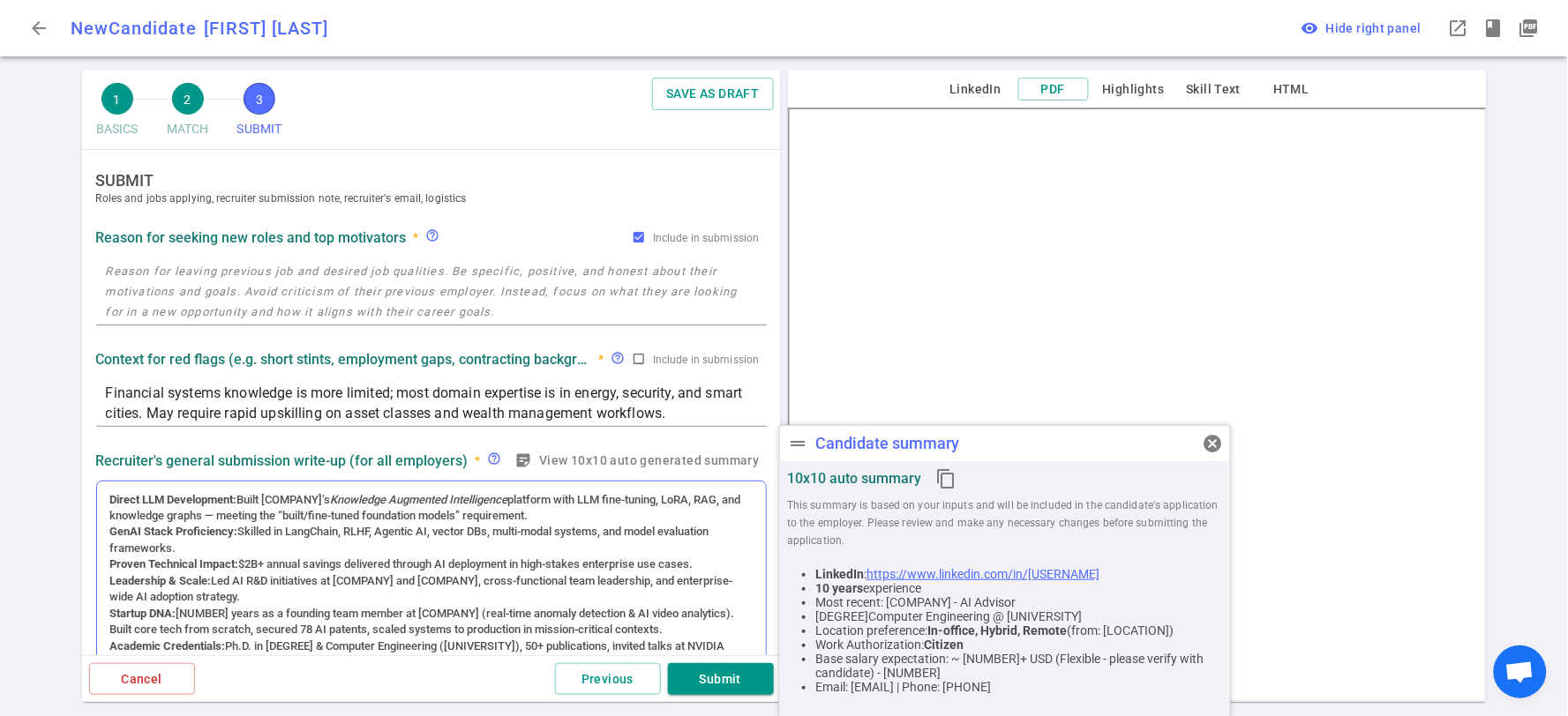 click on "Direct LLM Development: Built [COMPANY]’s Knowledge Augmented Intelligence platform with LLM fine-tuning, LoRA, RAG, and knowledge graphs — meeting the “built/fine-tuned foundation models” requirement. GenAI Stack Proficiency: Skilled in LangChain, RLHF, Agentic AI, vector DBs, multi-modal systems, and model evaluation frameworks. Proven Technical Impact: $[NUMBER]+ annual savings delivered through AI deployment in high-stakes enterprise use cases. Leadership & Scale: Led AI R&D initiatives at [COMPANY] and [COMPANY], cross-functional team leadership, and enterprise-wide AI adoption strategy. Startup DNA: Academic Credentials: Ph.D. in [DEGREE] & Computer Engineering ([UNIVERSITY]), 50+ publications, invited talks at NVIDIA GTC. Breadth of AI Expertise:" at bounding box center [431, 606] 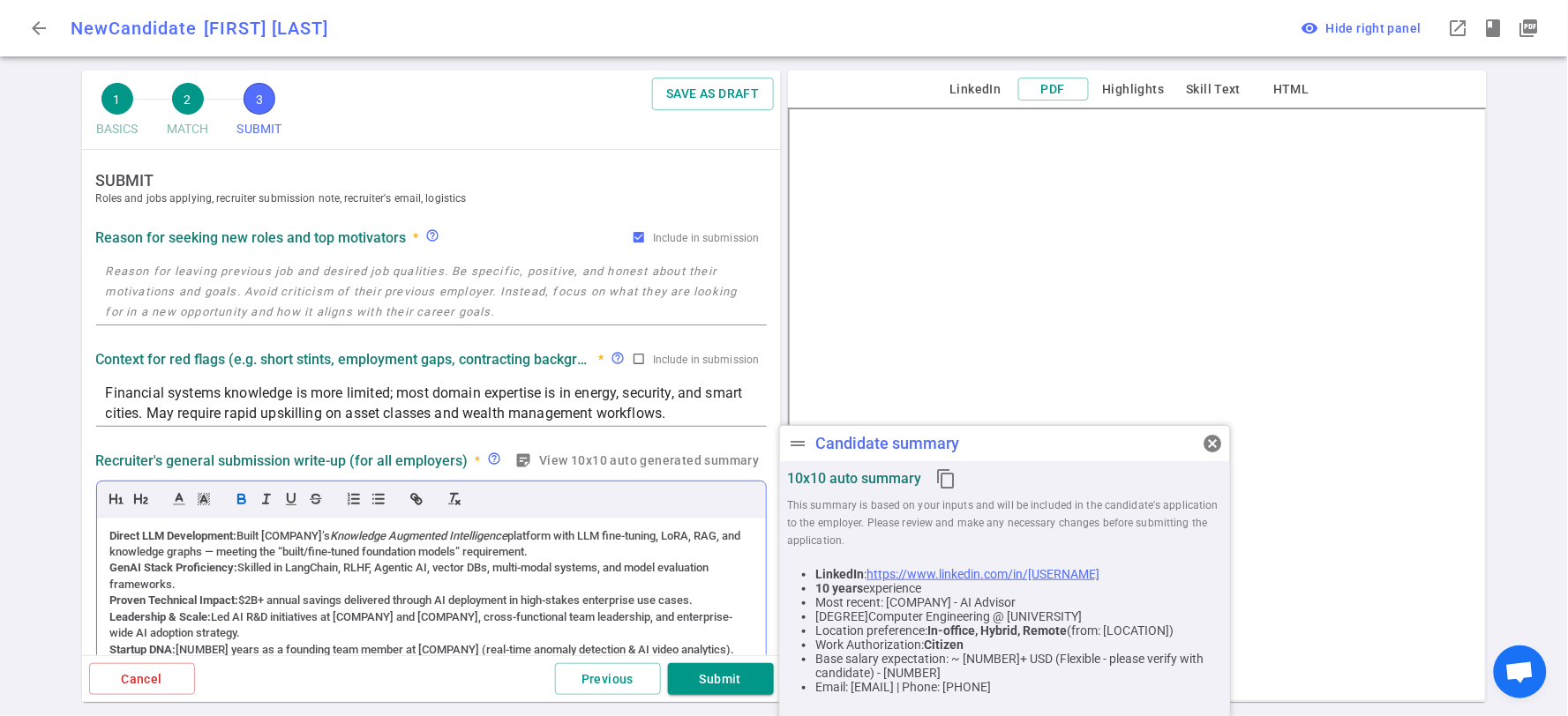 scroll, scrollTop: 0, scrollLeft: 0, axis: both 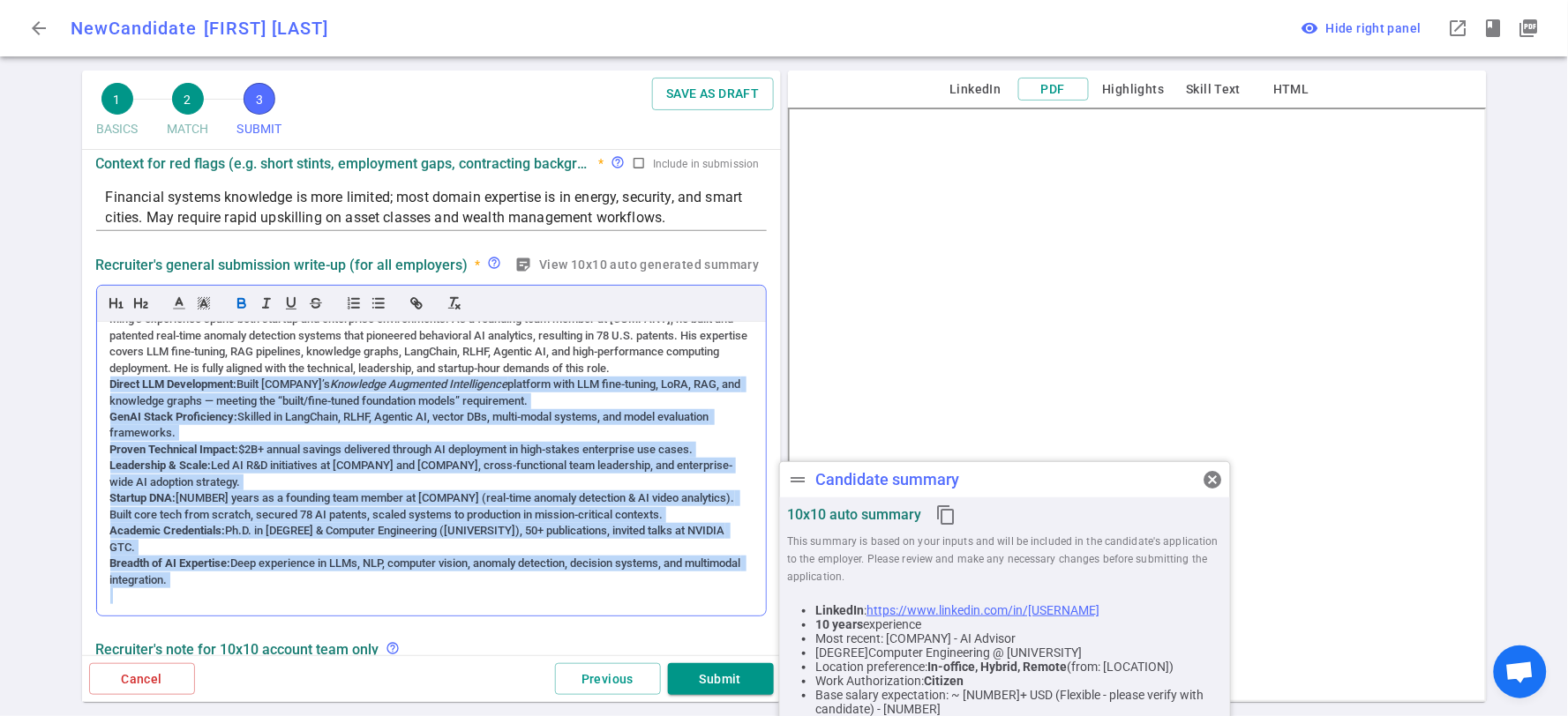 drag, startPoint x: 102, startPoint y: 579, endPoint x: 495, endPoint y: 609, distance: 394.143 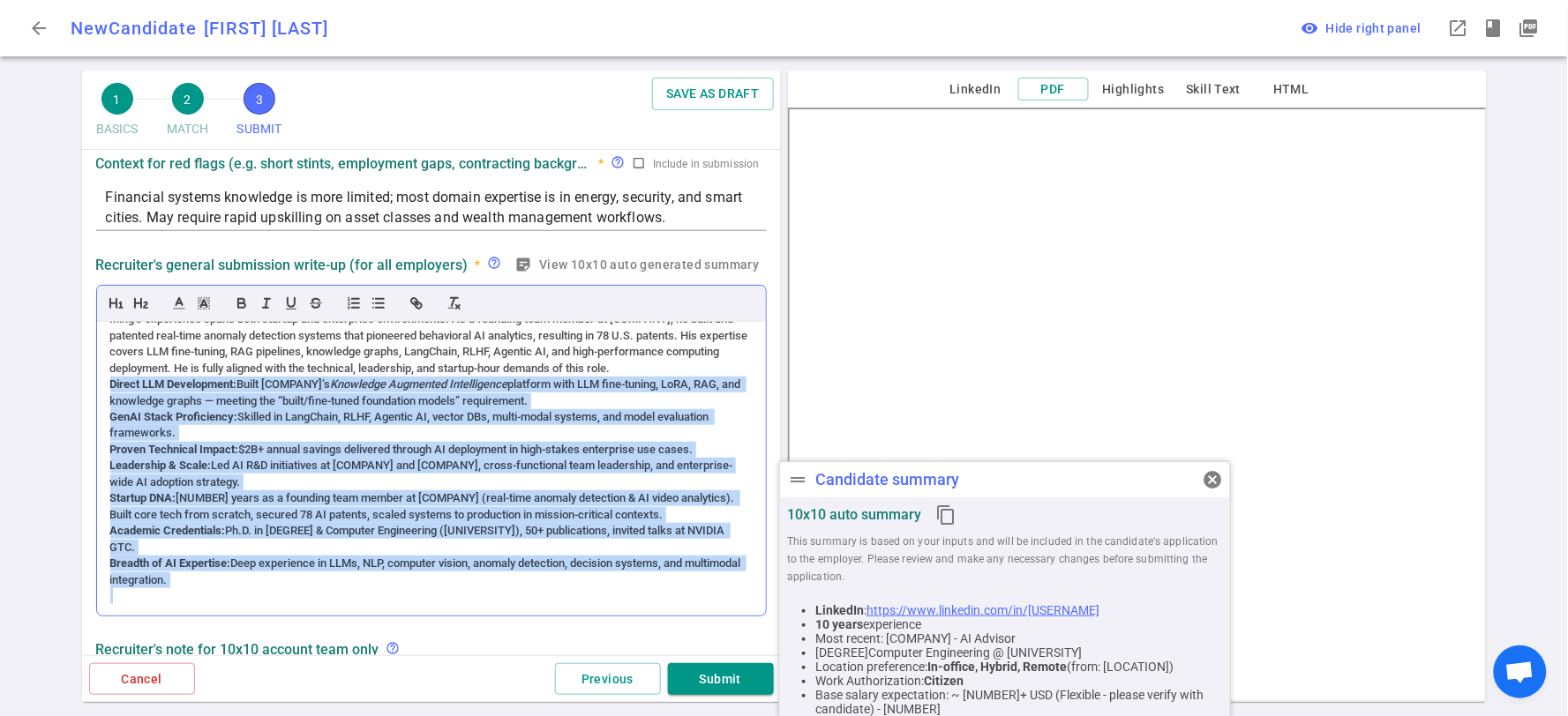 type 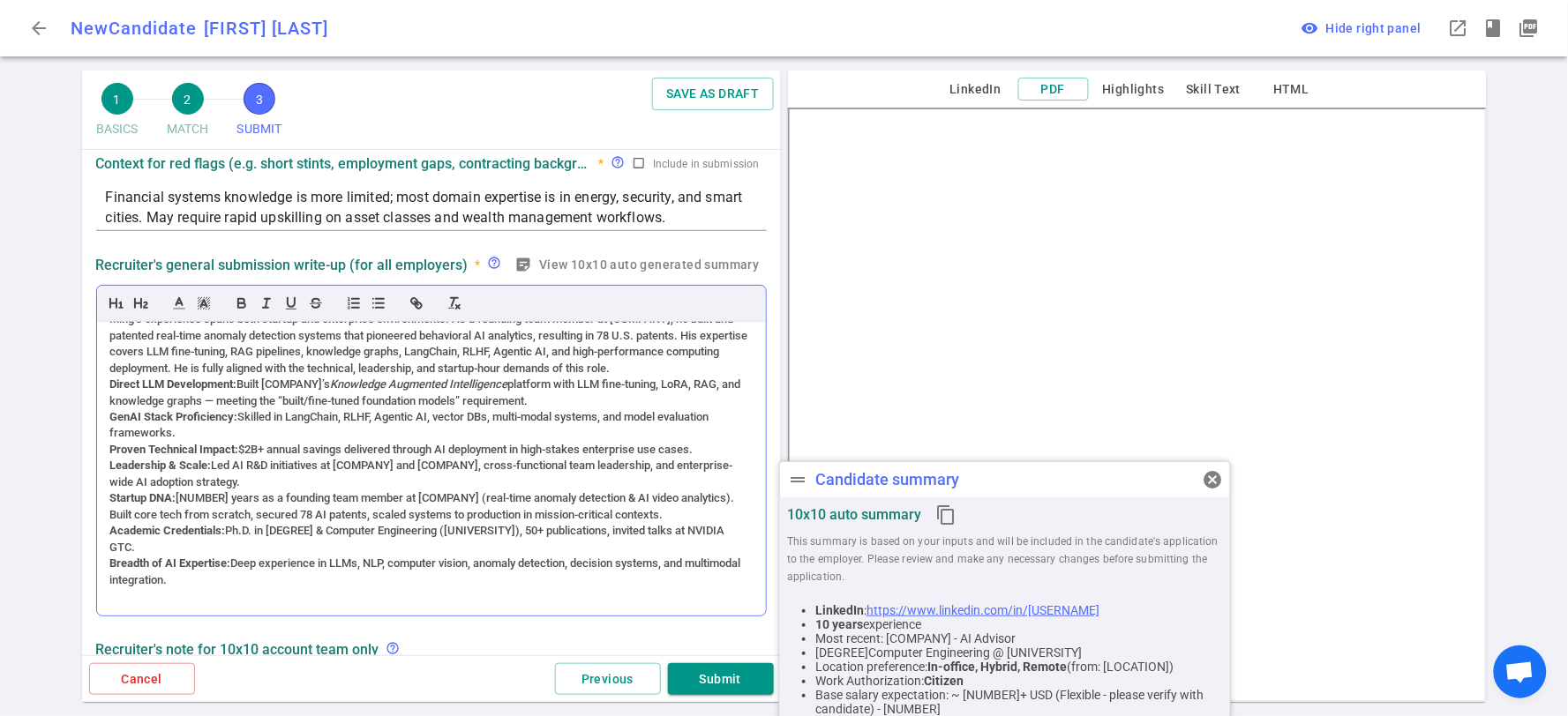 scroll, scrollTop: 0, scrollLeft: 0, axis: both 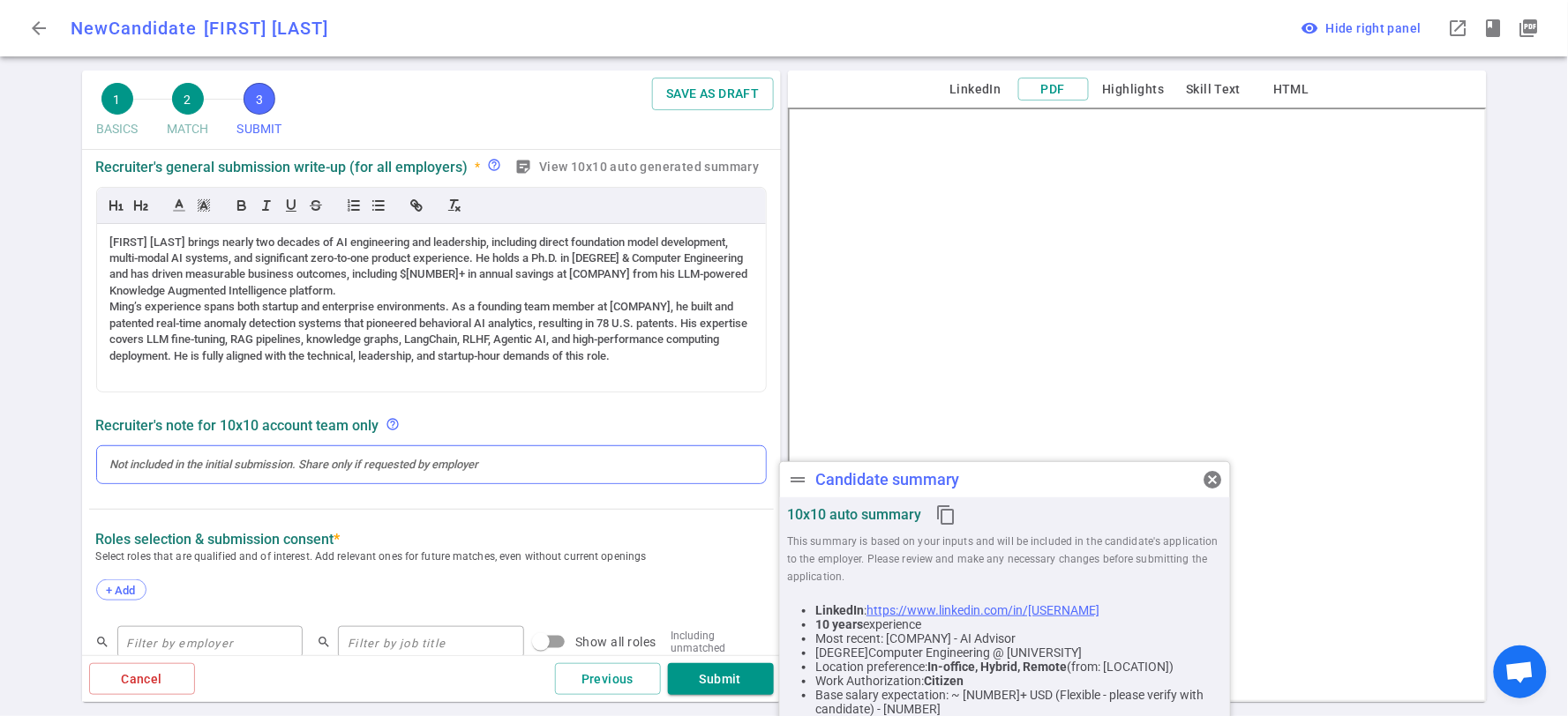 click at bounding box center (431, 465) 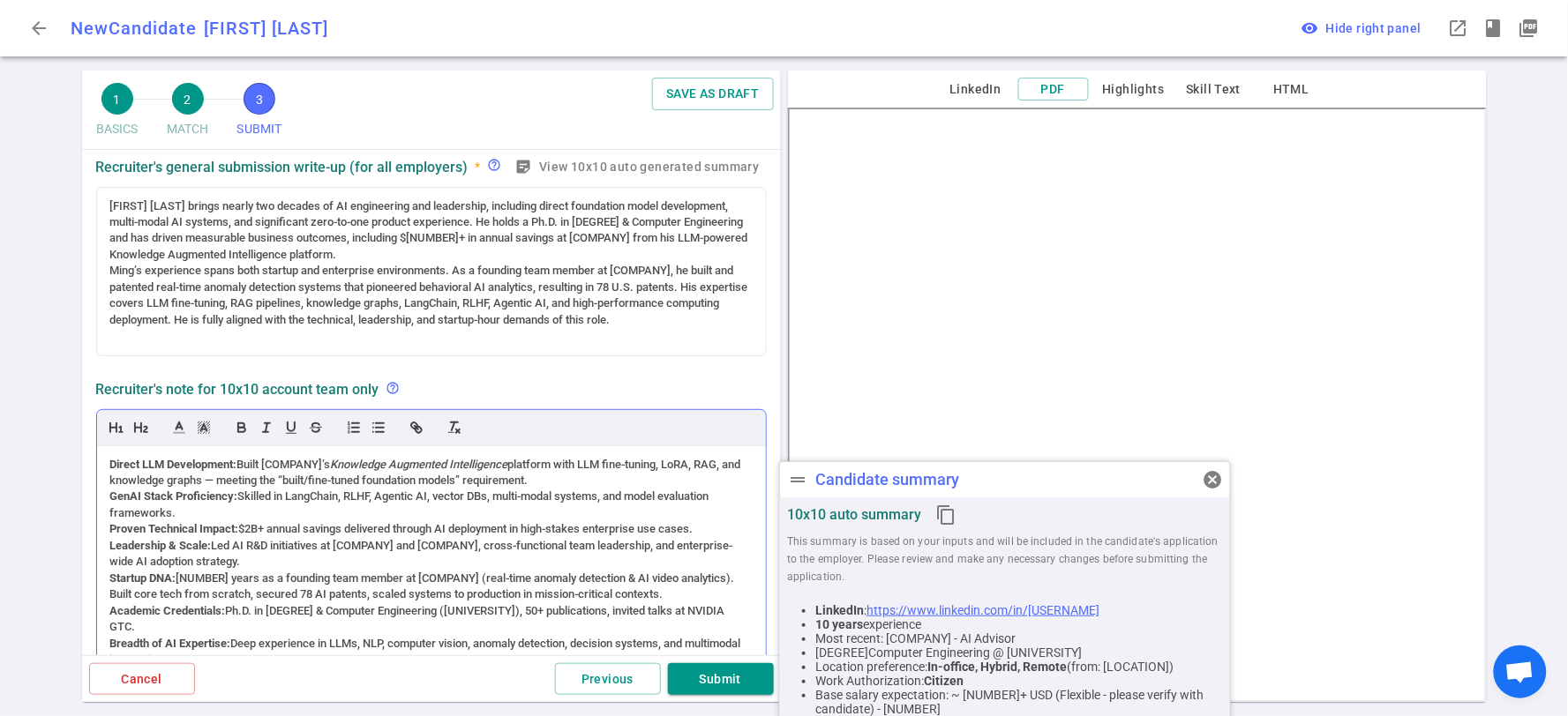 scroll, scrollTop: 0, scrollLeft: 0, axis: both 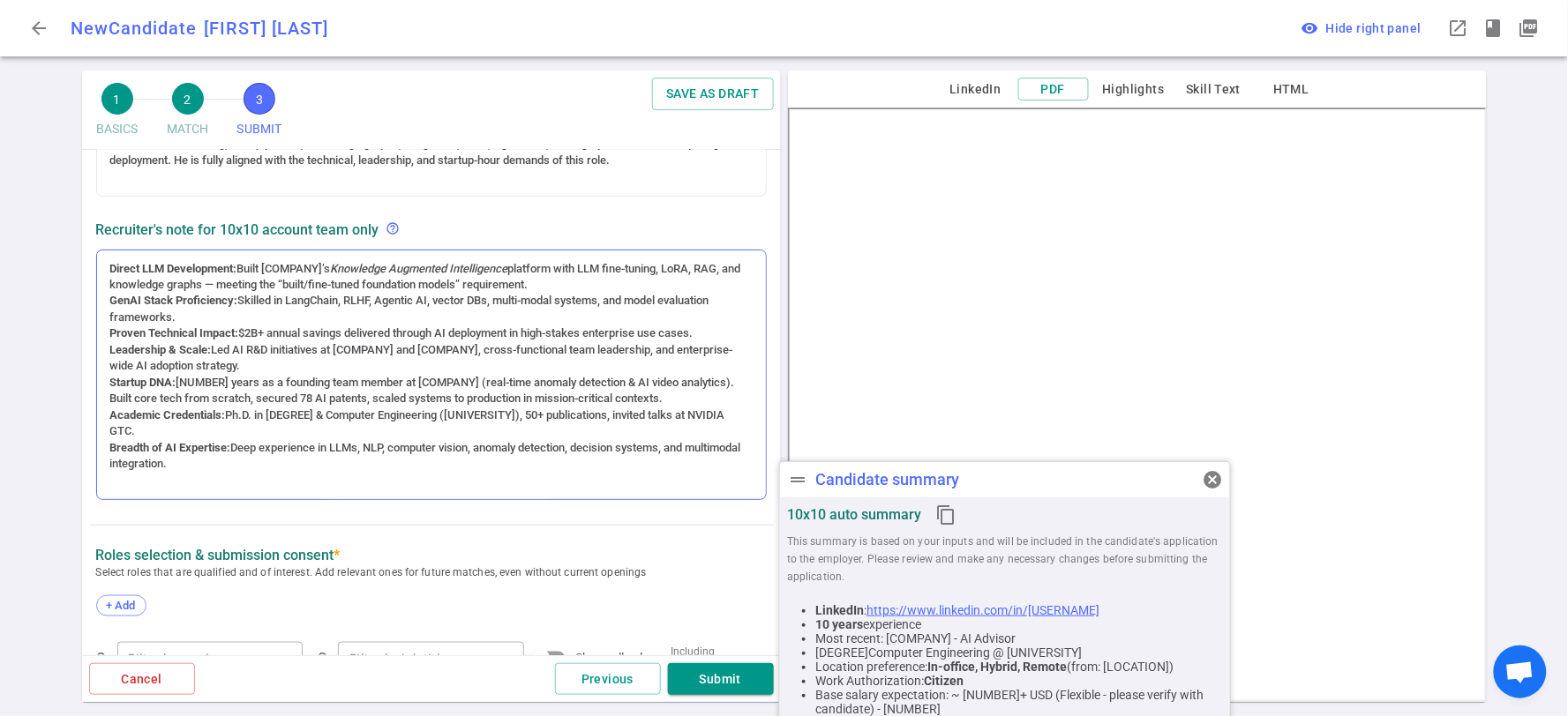 click on "Direct LLM Development:  Built ExxonMobil’s  Knowledge Augmented Intelligence  platform with LLM fine-tuning, LoRA, RAG, and knowledge graphs — meeting the “built/fine-tuned foundation models” requirement. GenAI Stack Proficiency:  Skilled in LangChain, RLHF, Agentic AI, vector DBs, multi-modal systems, and model evaluation frameworks. Proven Technical Impact:  $2B+ annual savings delivered through AI deployment in high-stakes enterprise use cases. Leadership & Scale:  Led AI R&D initiatives at ExxonMobil and BRSLabs, cross-functional team leadership, and enterprise-wide AI adoption strategy. Startup DNA:  12 years as a founding team member at BRSLabs (real-time anomaly detection & AI video analytics). Built core tech from scratch, secured 78 AI patents, scaled systems to production in mission-critical contexts. Academic Credentials:  Ph.D. in Electrical & Computer Engineering ([UNIVERSITY]), 50+ publications, invited talks at NVIDIA GTC. Breadth of AI Expertise:" at bounding box center (431, 375) 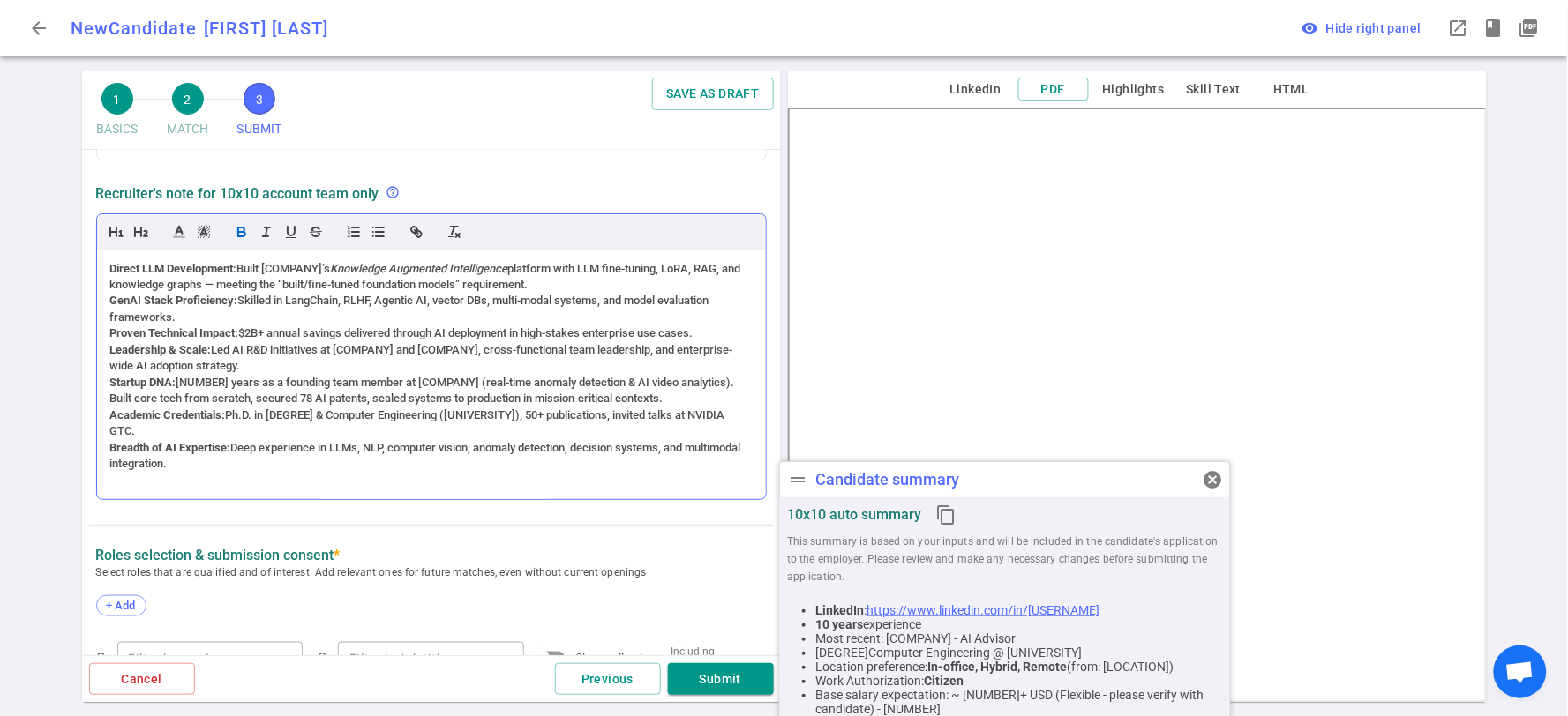 scroll, scrollTop: 0, scrollLeft: 0, axis: both 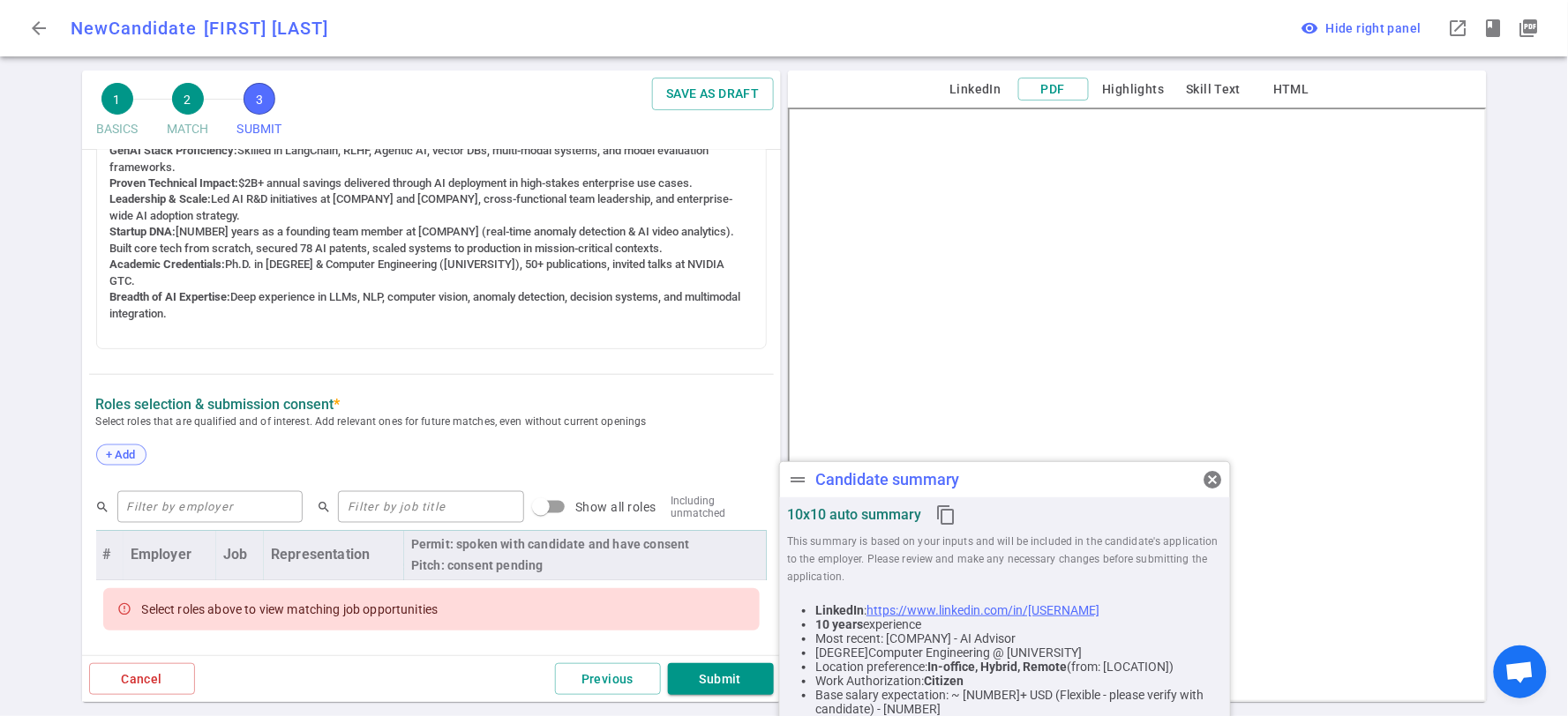 click on "+ Add" at bounding box center [121, 454] 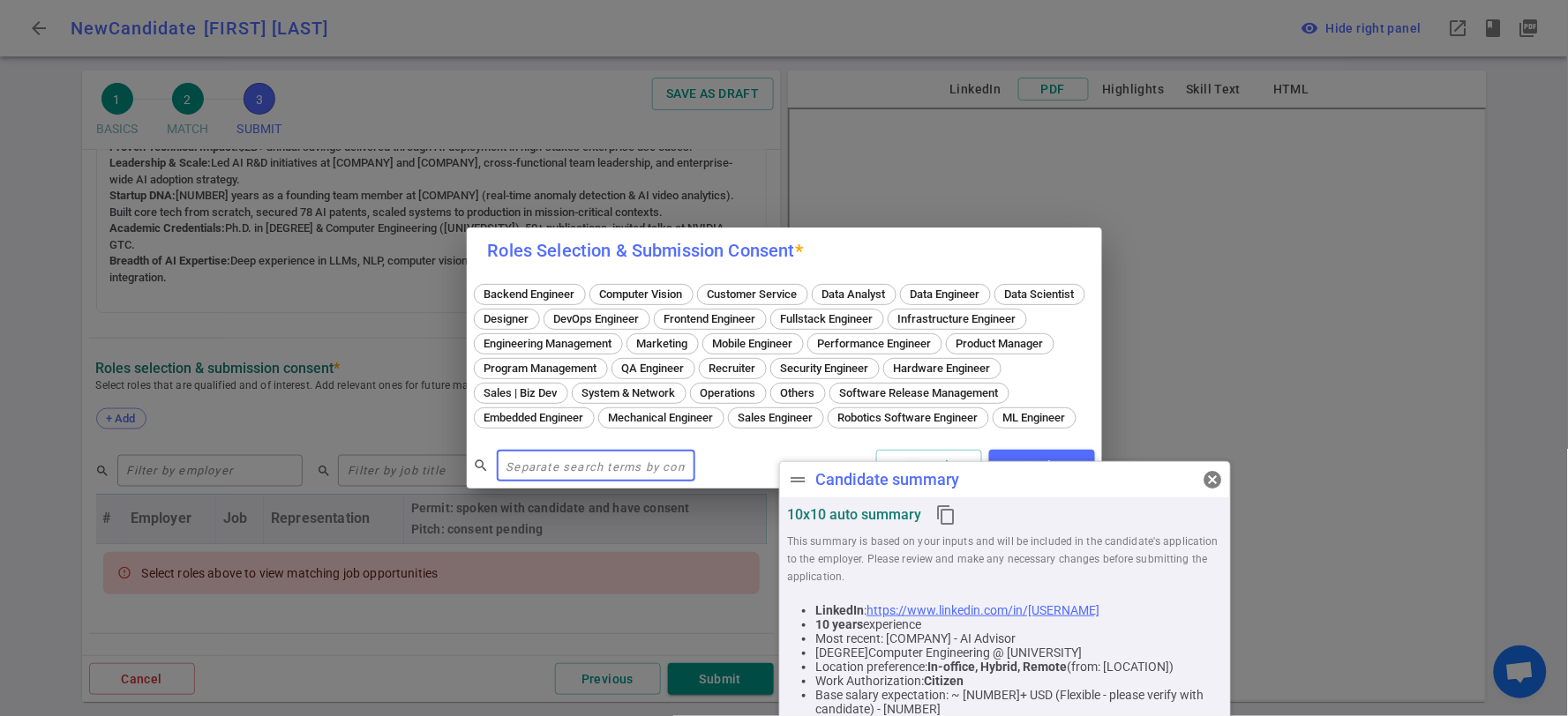 scroll, scrollTop: 649, scrollLeft: 0, axis: vertical 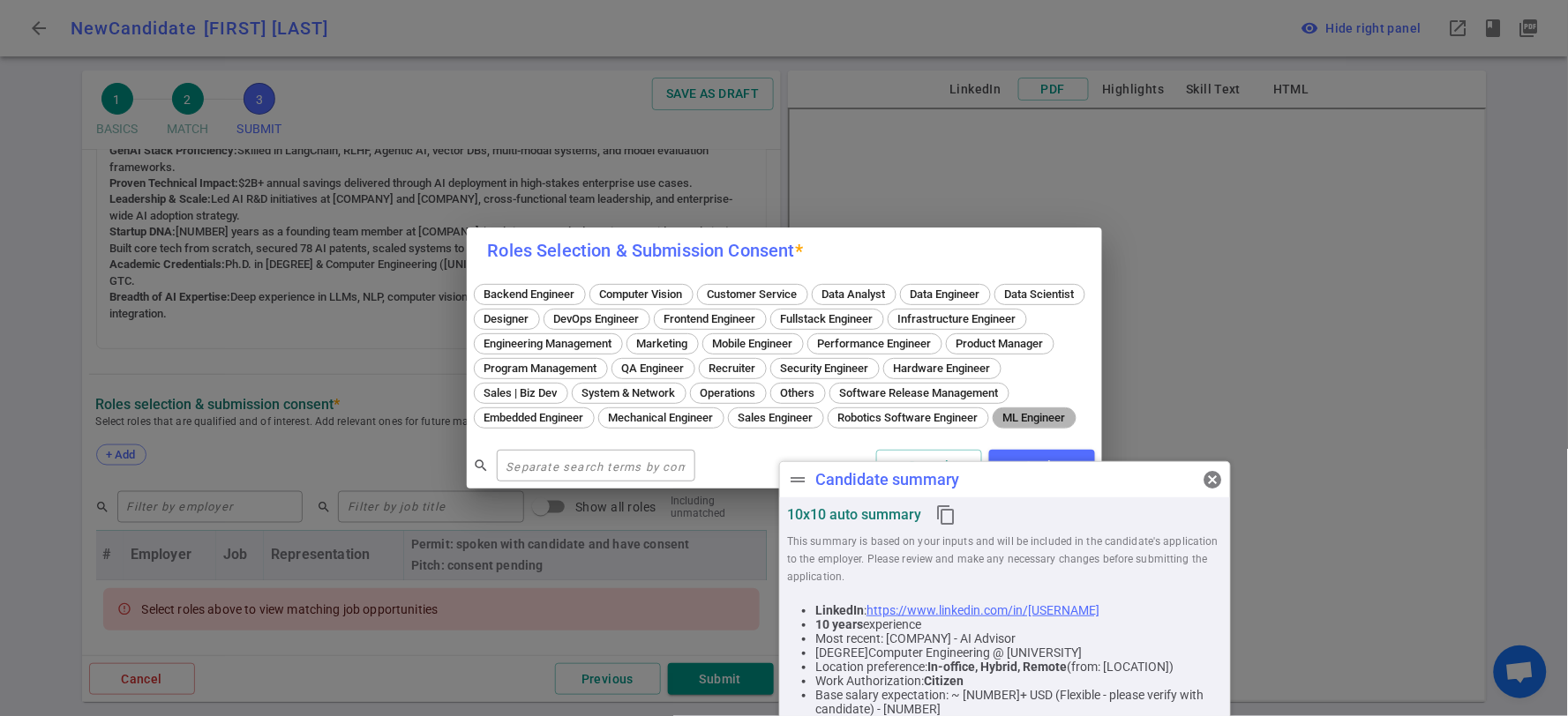 click on "ML Engineer" at bounding box center (1034, 417) 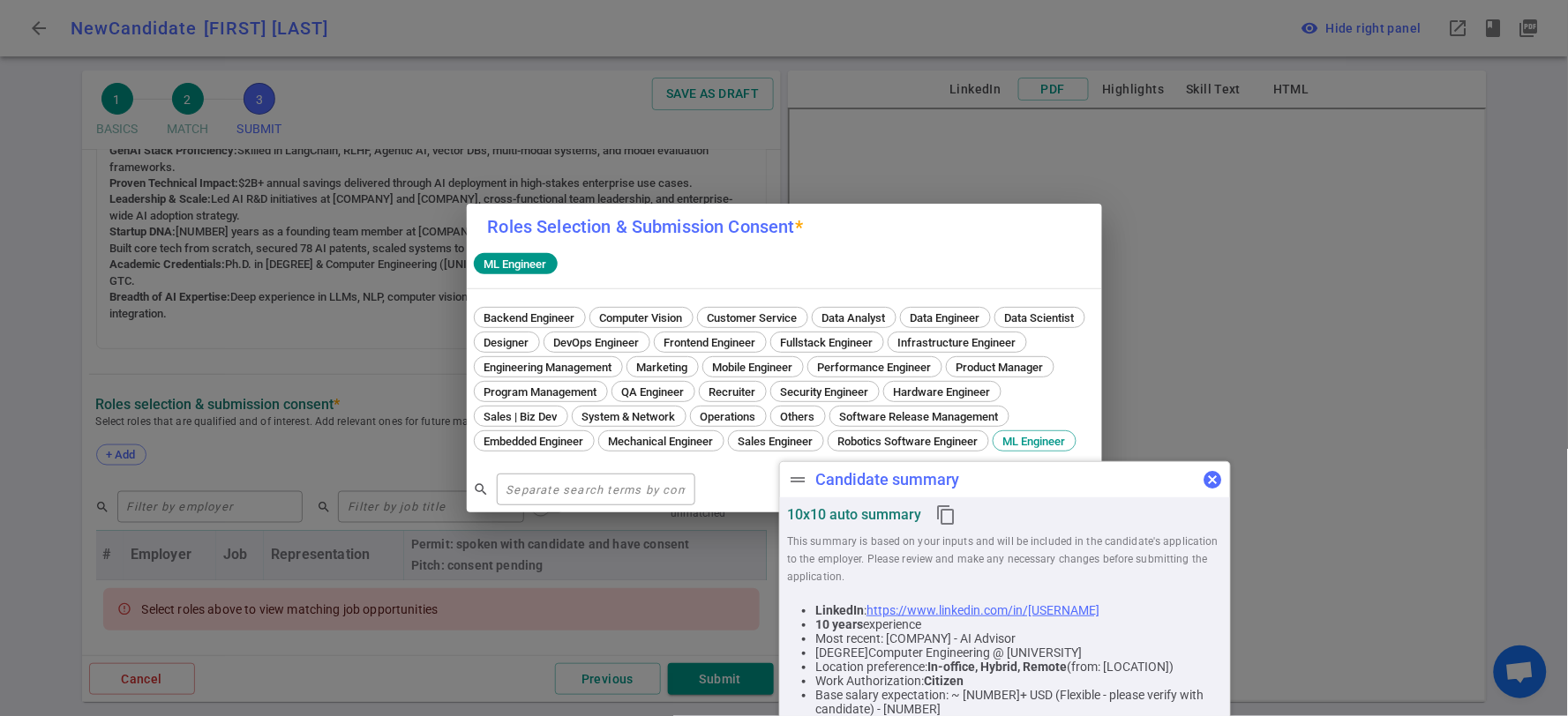 click on "cancel" at bounding box center (1212, 480) 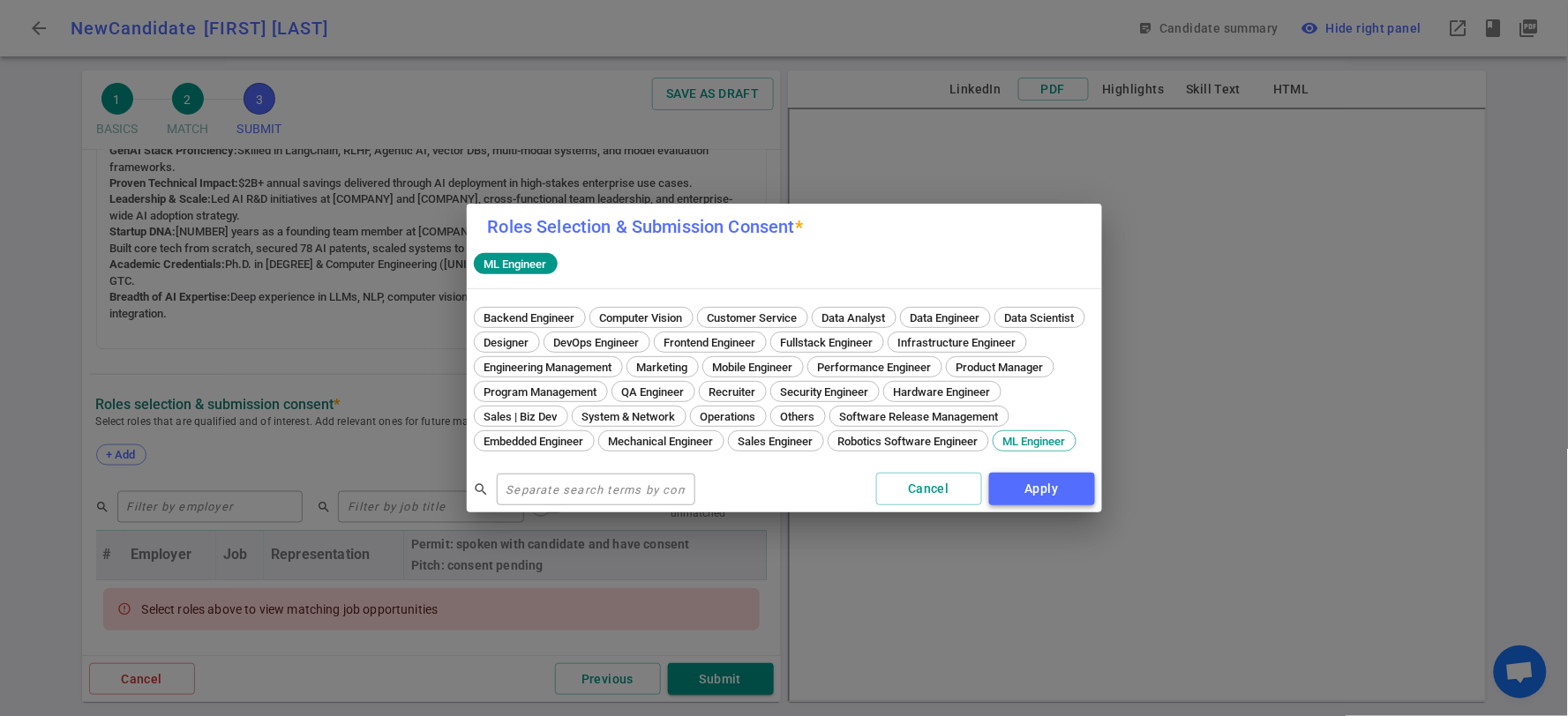 click on "Apply" at bounding box center [1042, 489] 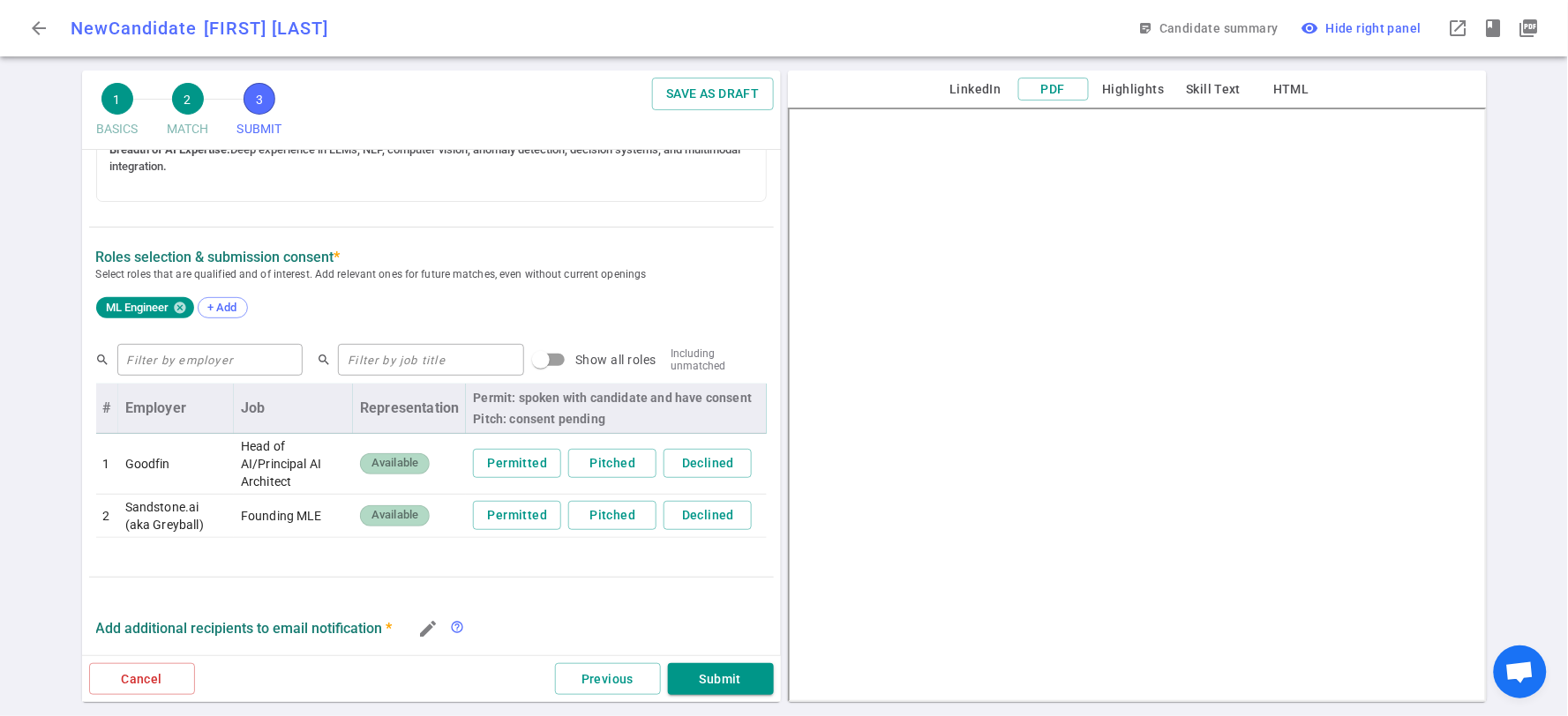 scroll, scrollTop: 845, scrollLeft: 0, axis: vertical 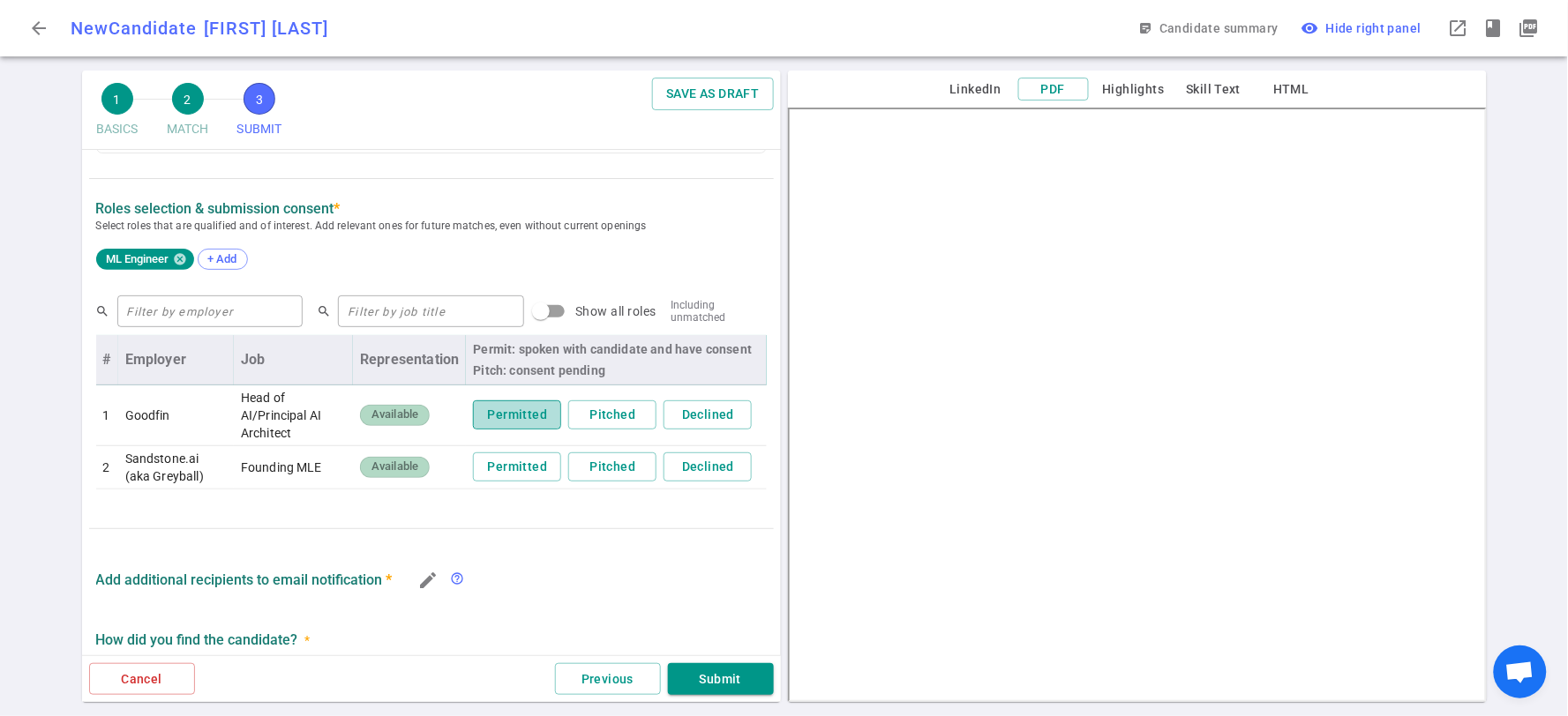 click on "Permitted" at bounding box center [517, 414] 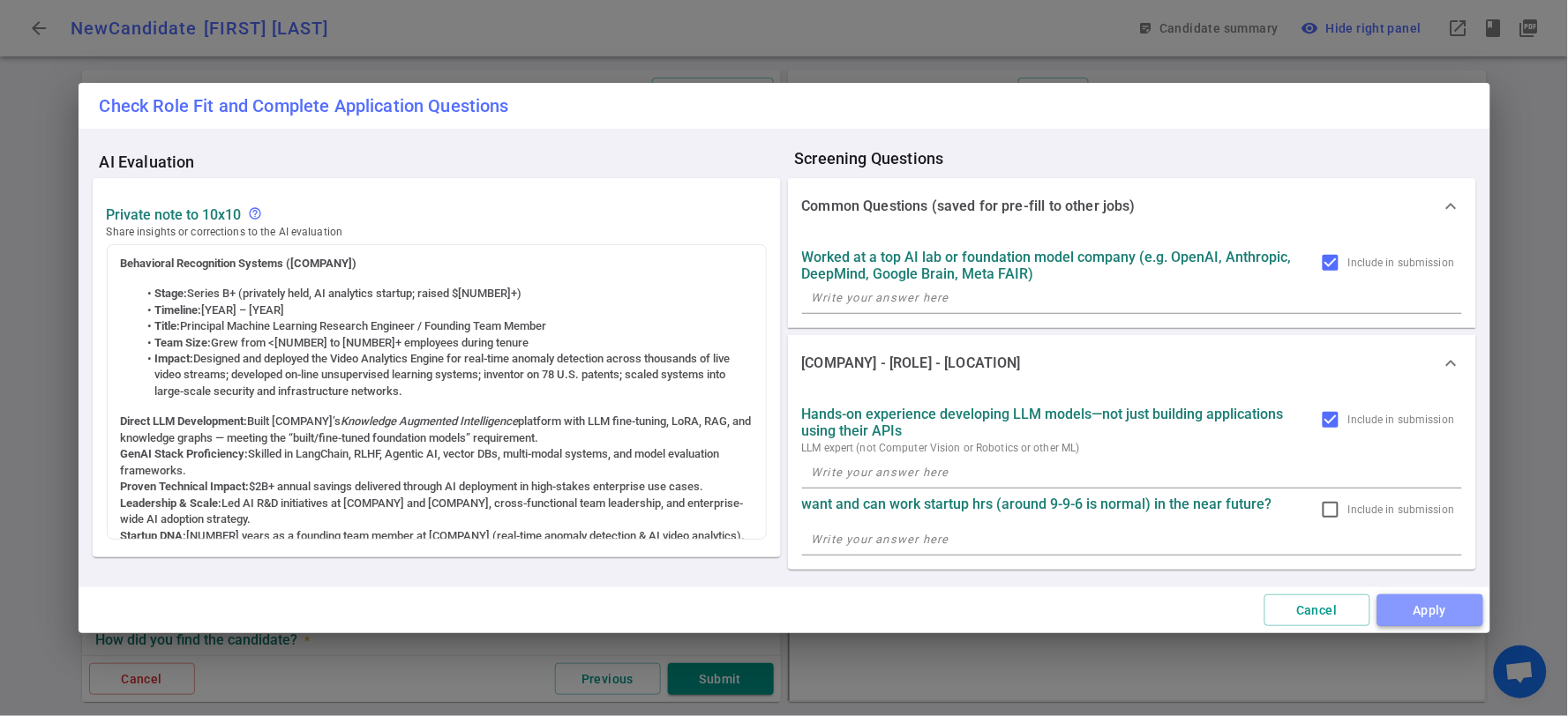 click on "Apply" at bounding box center [1430, 610] 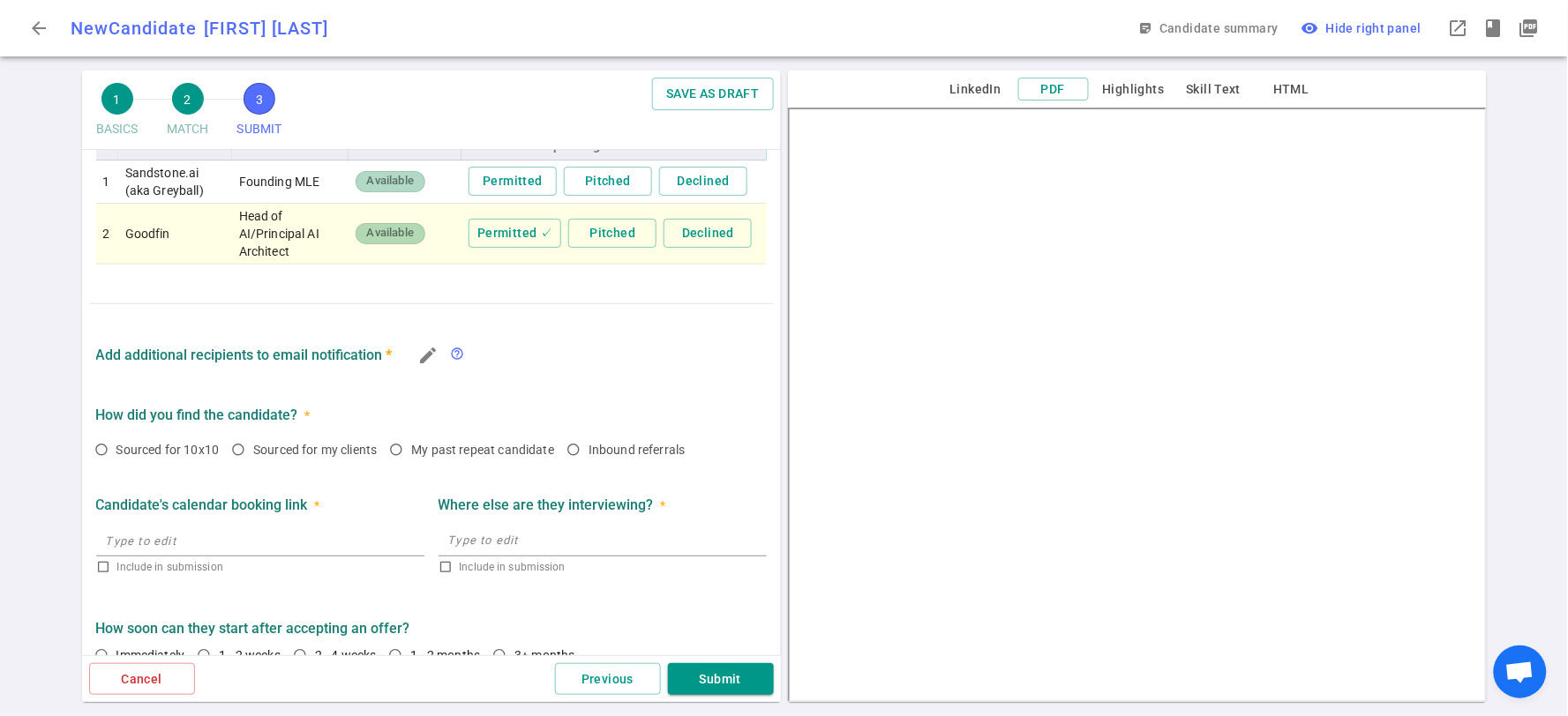 scroll, scrollTop: 1097, scrollLeft: 0, axis: vertical 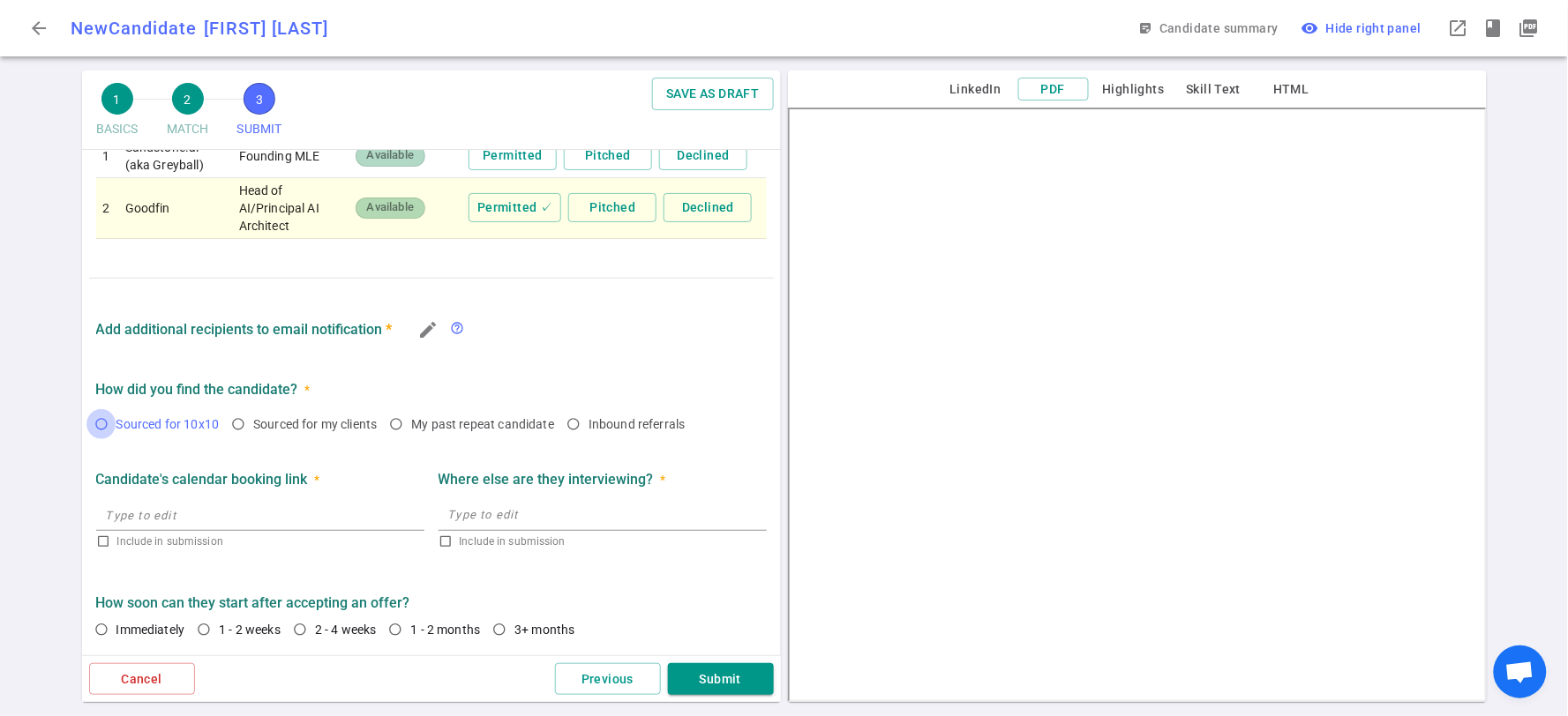 click on "Sourced for 10x10" at bounding box center (101, 424) 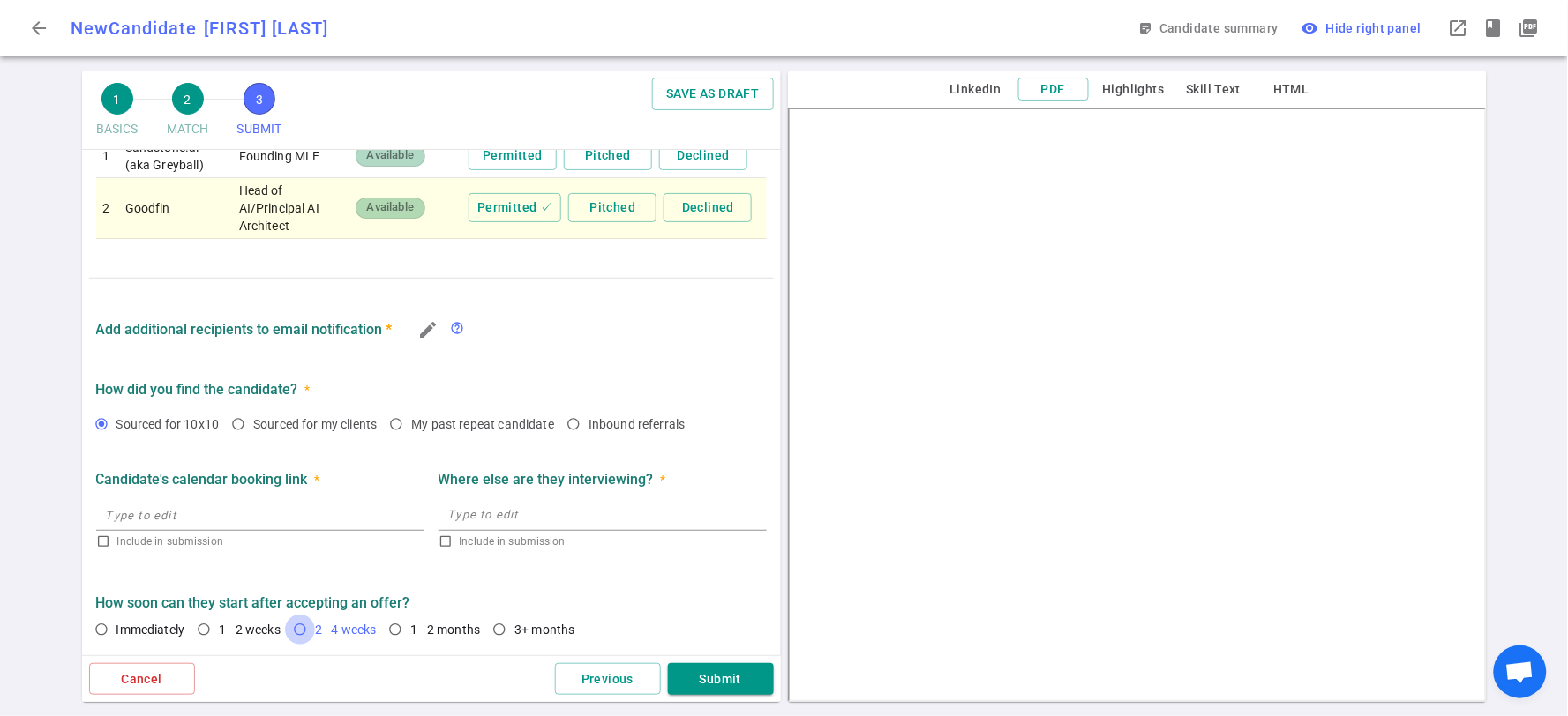 click on "2 - 4 weeks" at bounding box center (300, 630) 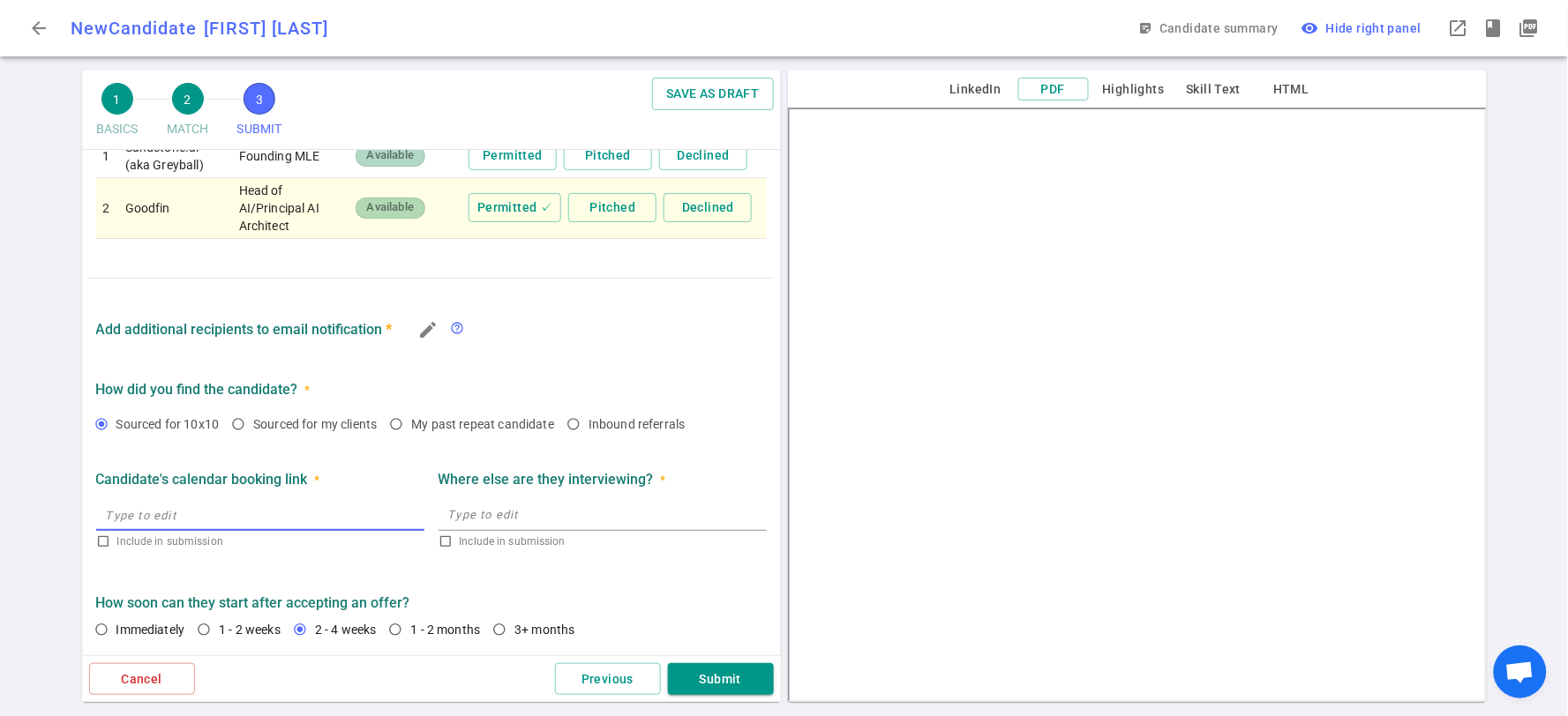 click at bounding box center (260, 515) 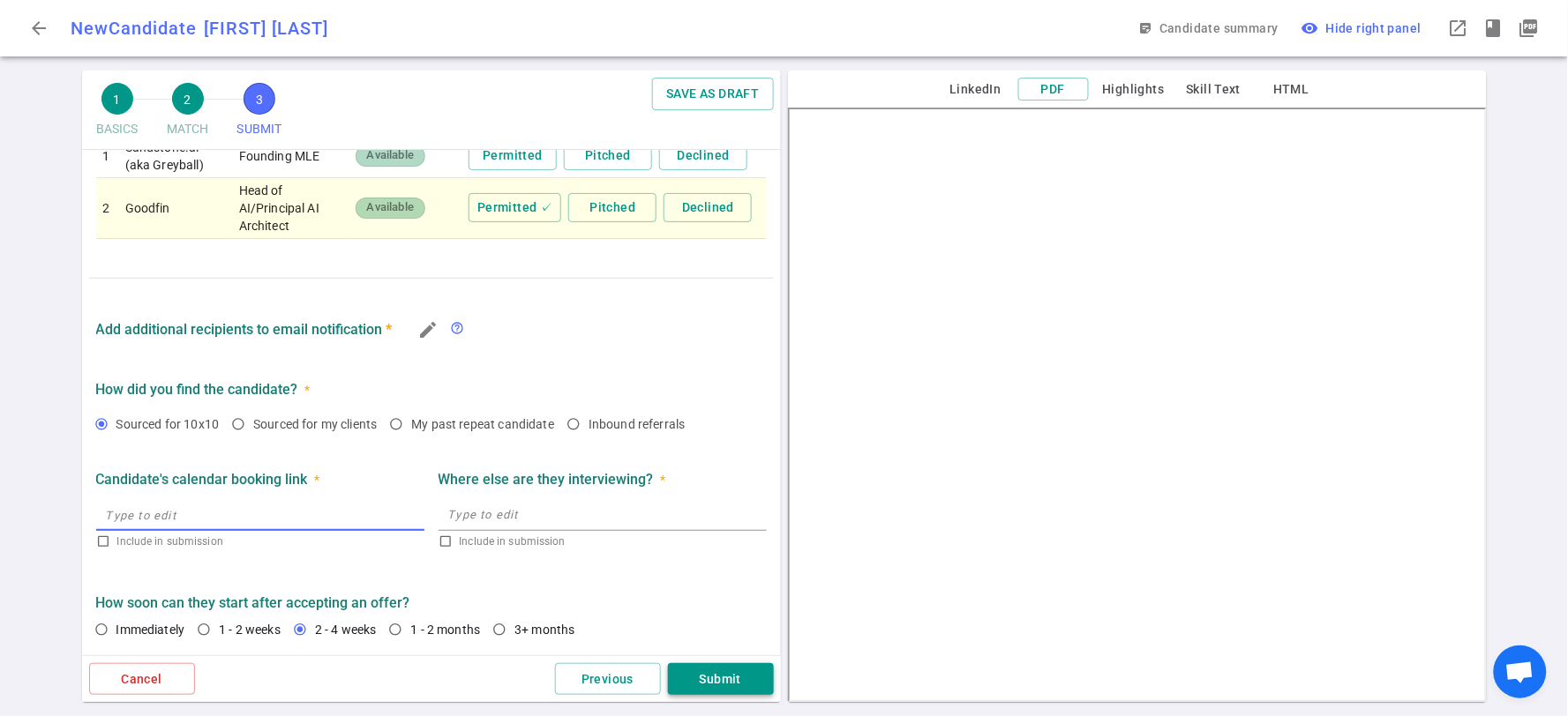 click on "Submit" at bounding box center [721, 679] 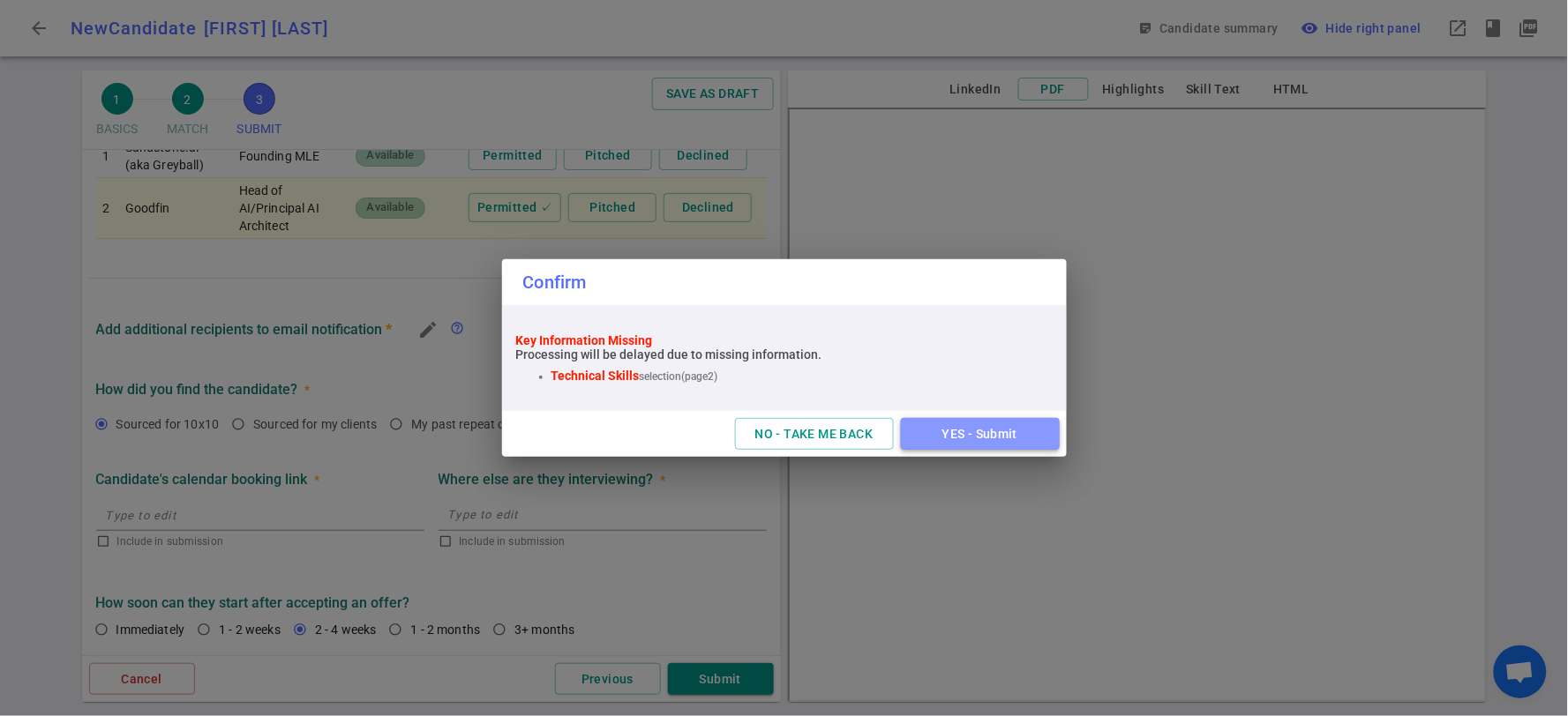 click on "YES - Submit" at bounding box center [980, 434] 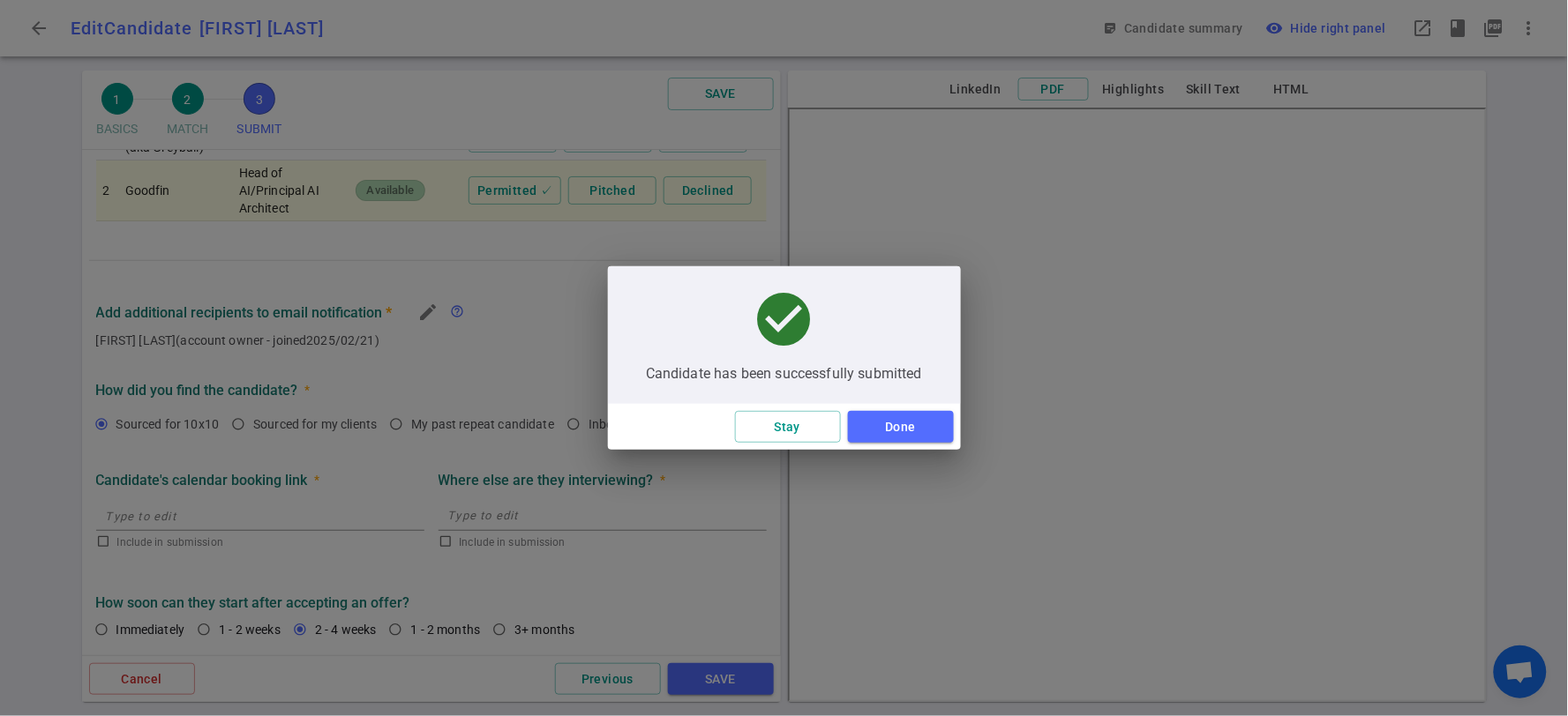 scroll, scrollTop: 1080, scrollLeft: 0, axis: vertical 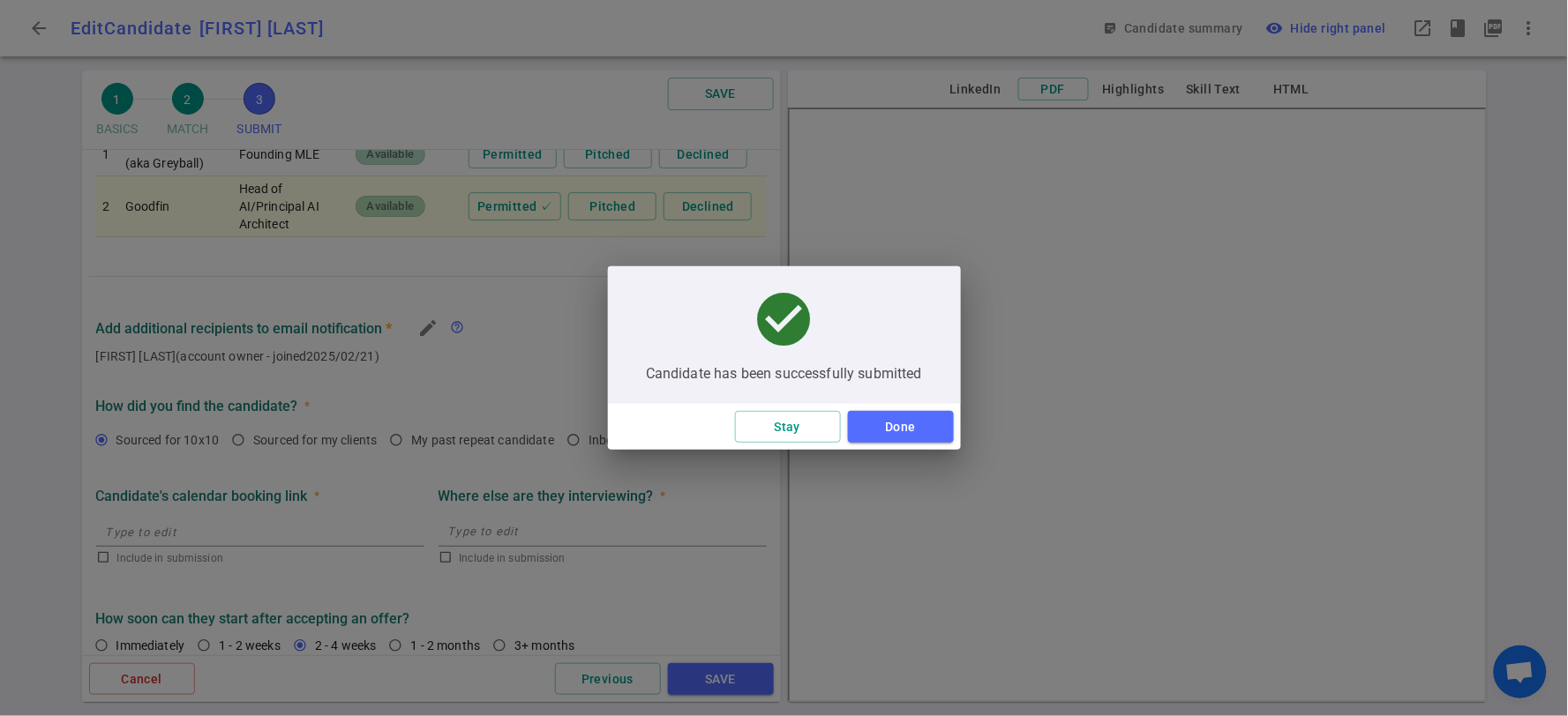 click on "Done" at bounding box center [901, 427] 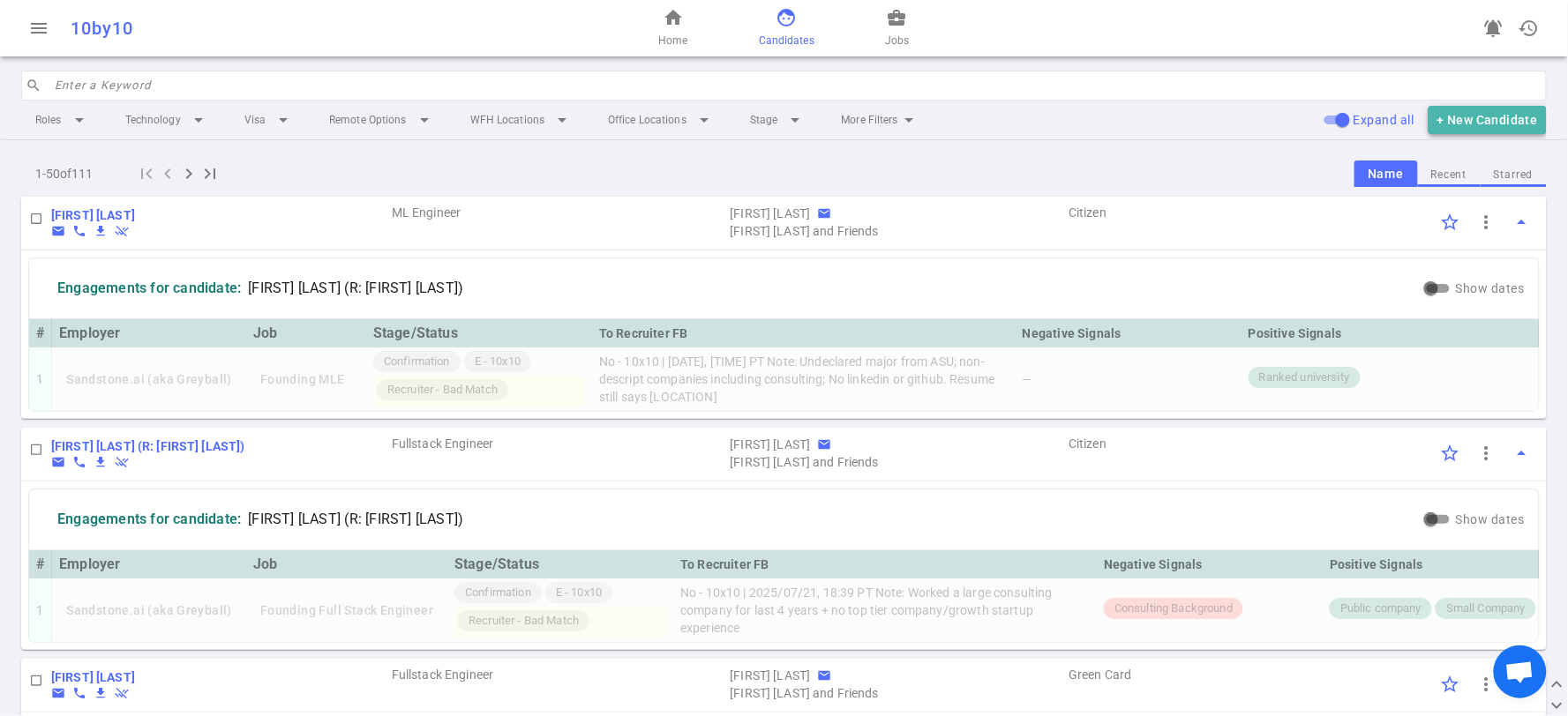 click on "+ New Candidate" at bounding box center [1488, 120] 